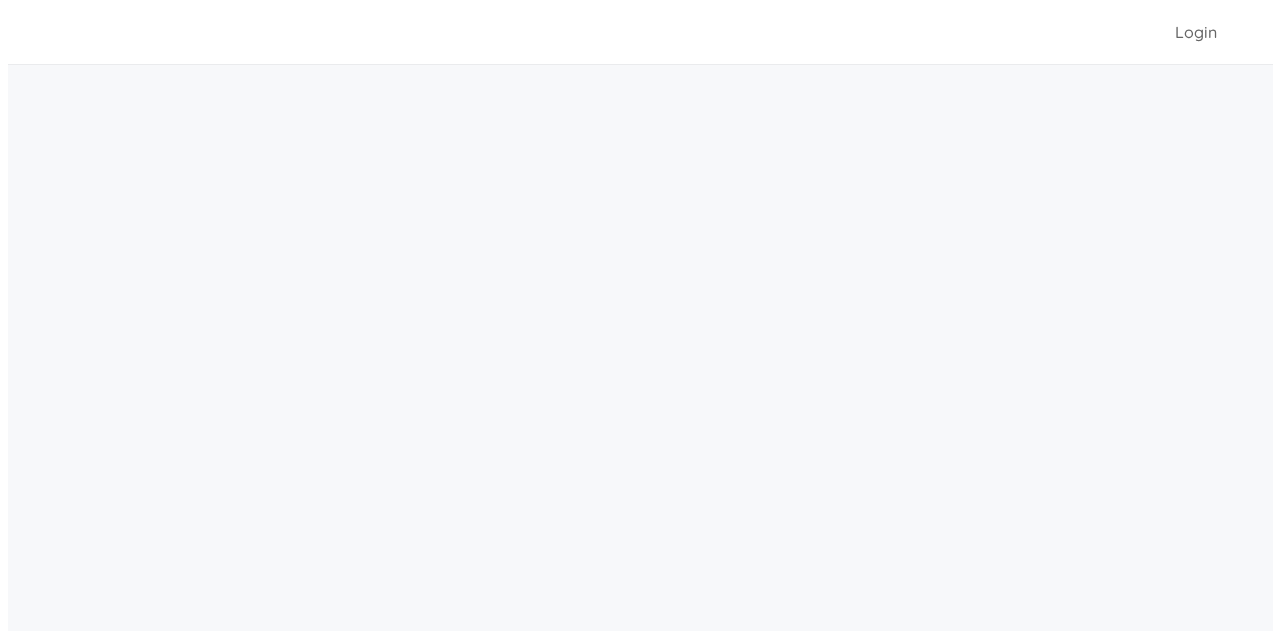 scroll, scrollTop: 0, scrollLeft: 0, axis: both 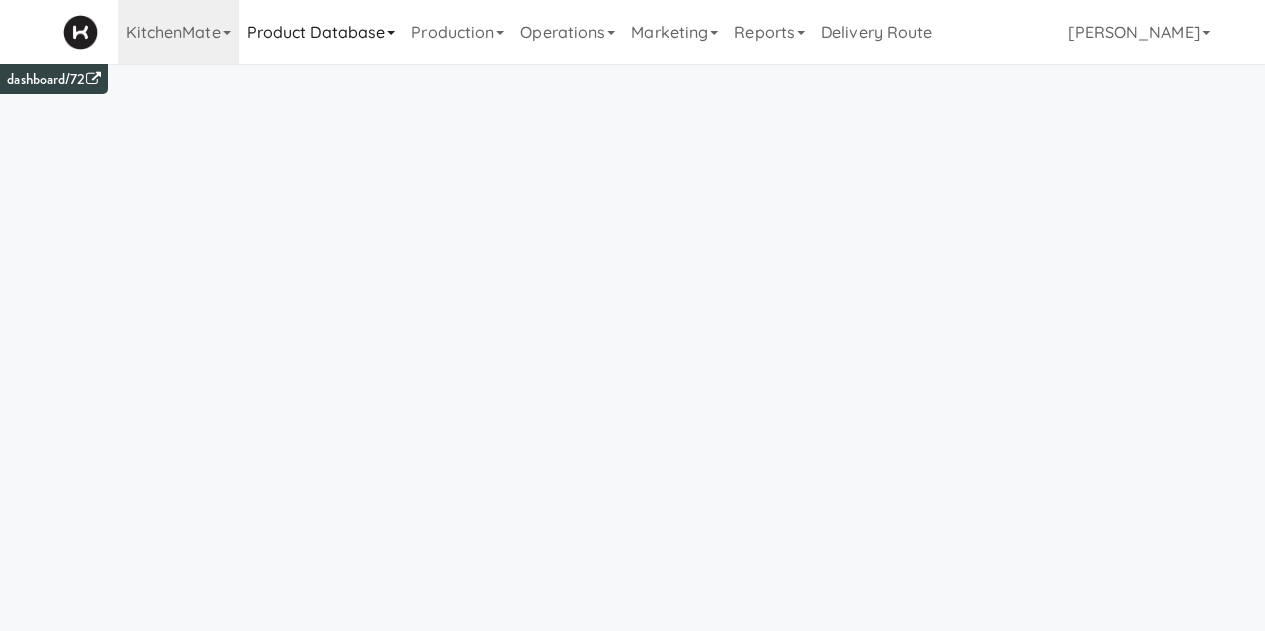click on "Product Database" at bounding box center [321, 32] 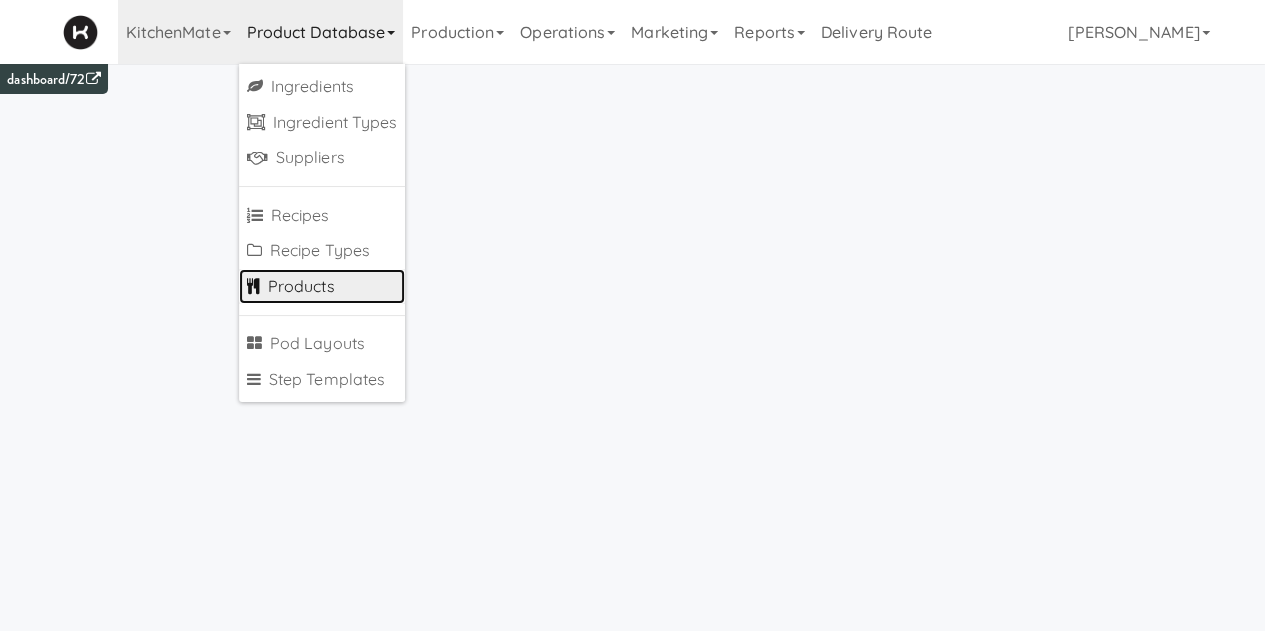 click on "Products" at bounding box center [322, 287] 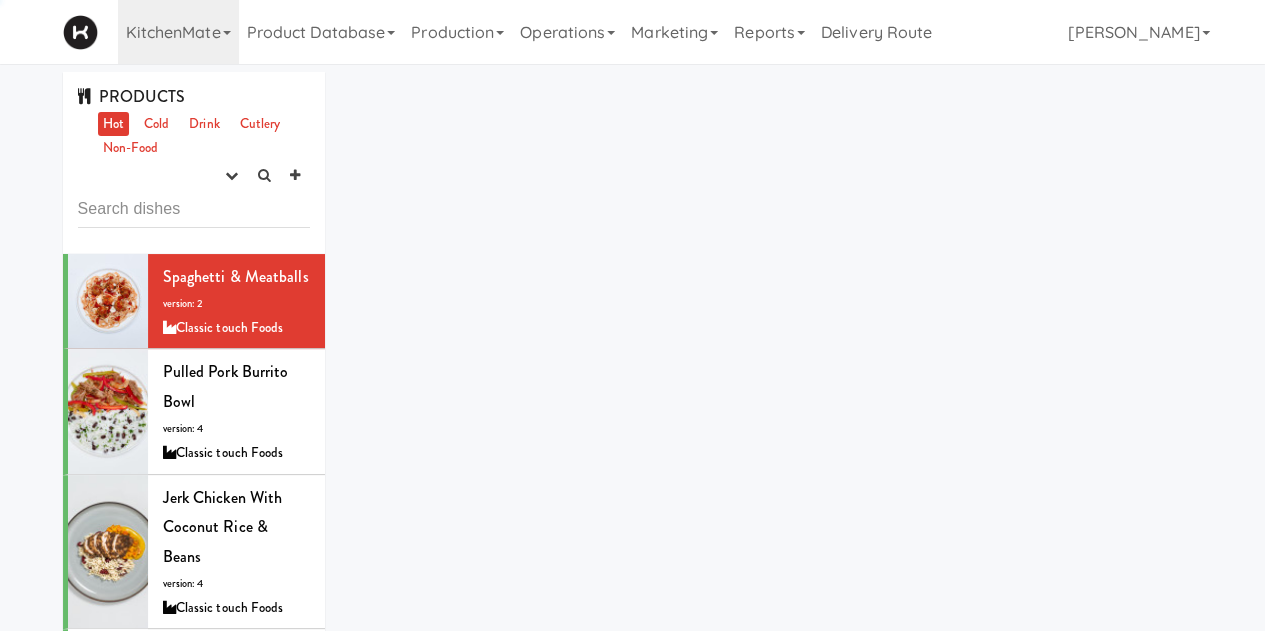 click at bounding box center [194, 209] 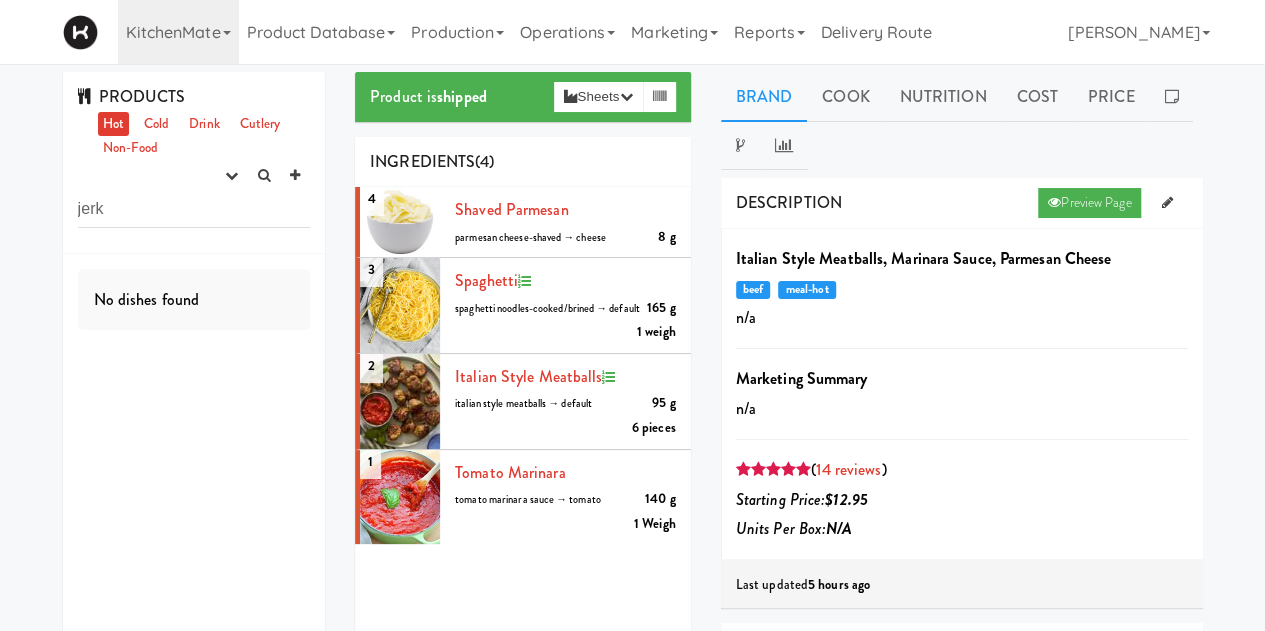 click on "jerk" at bounding box center (194, 209) 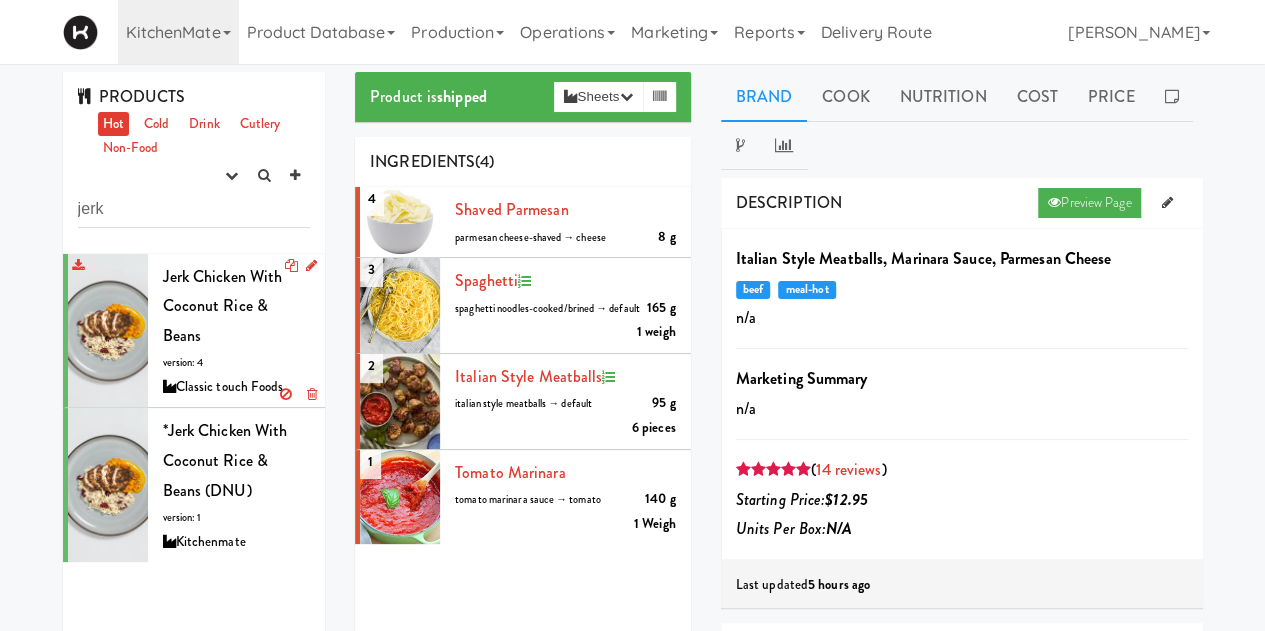 click on "Jerk Chicken with Coconut Rice & Beans  version: 4  Classic touch Foods" at bounding box center (237, 331) 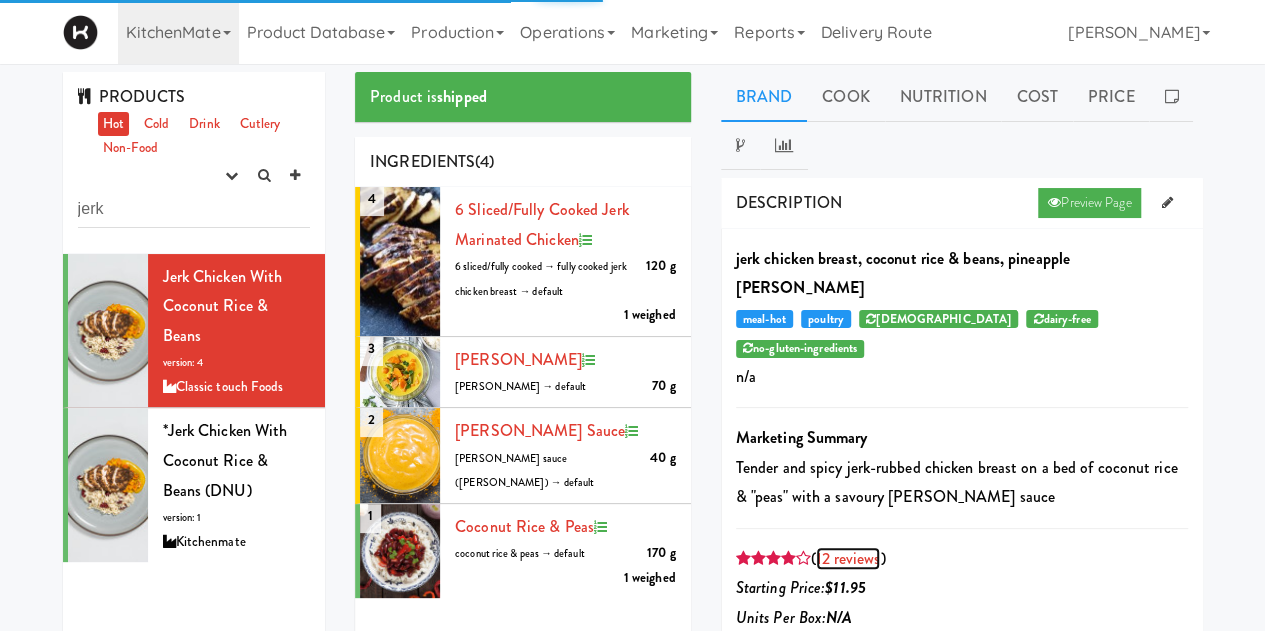 click on "12 reviews" at bounding box center (848, 558) 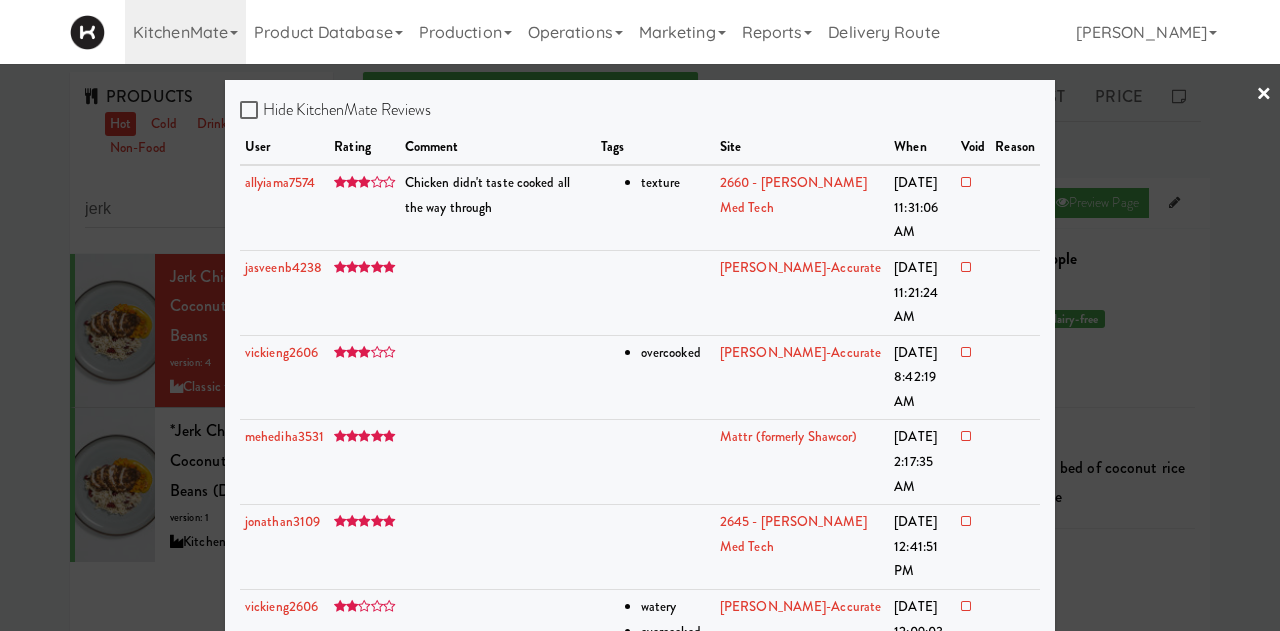 click at bounding box center (640, 315) 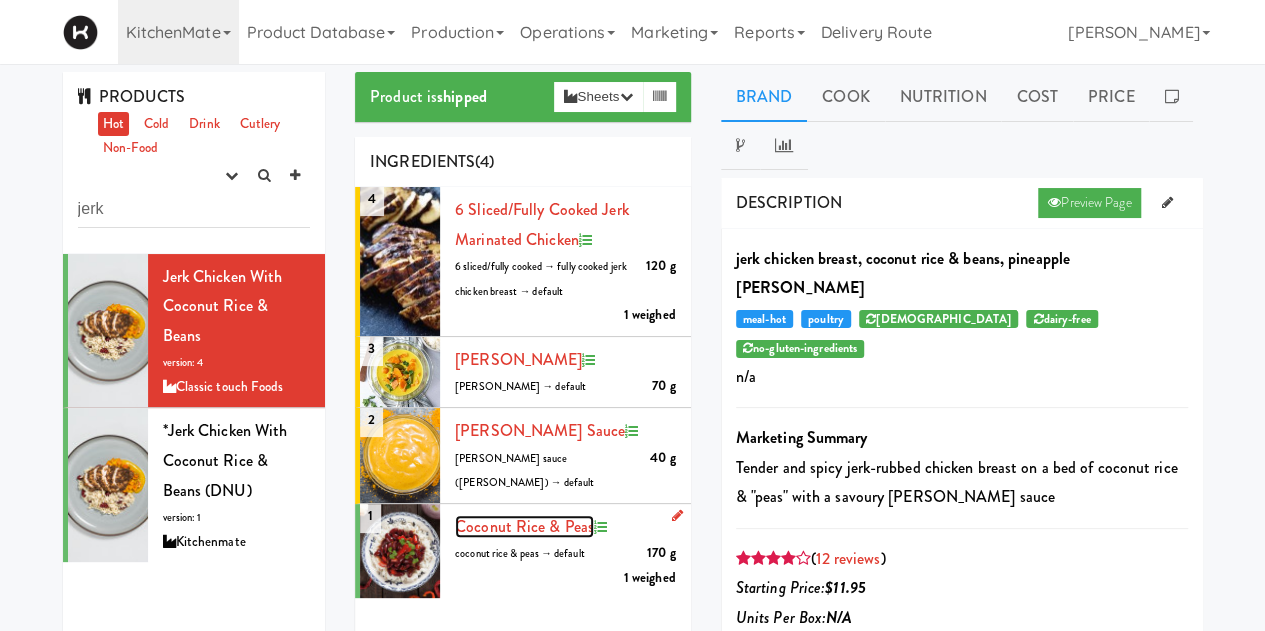 click on "Coconut Rice & Peas" at bounding box center [524, 526] 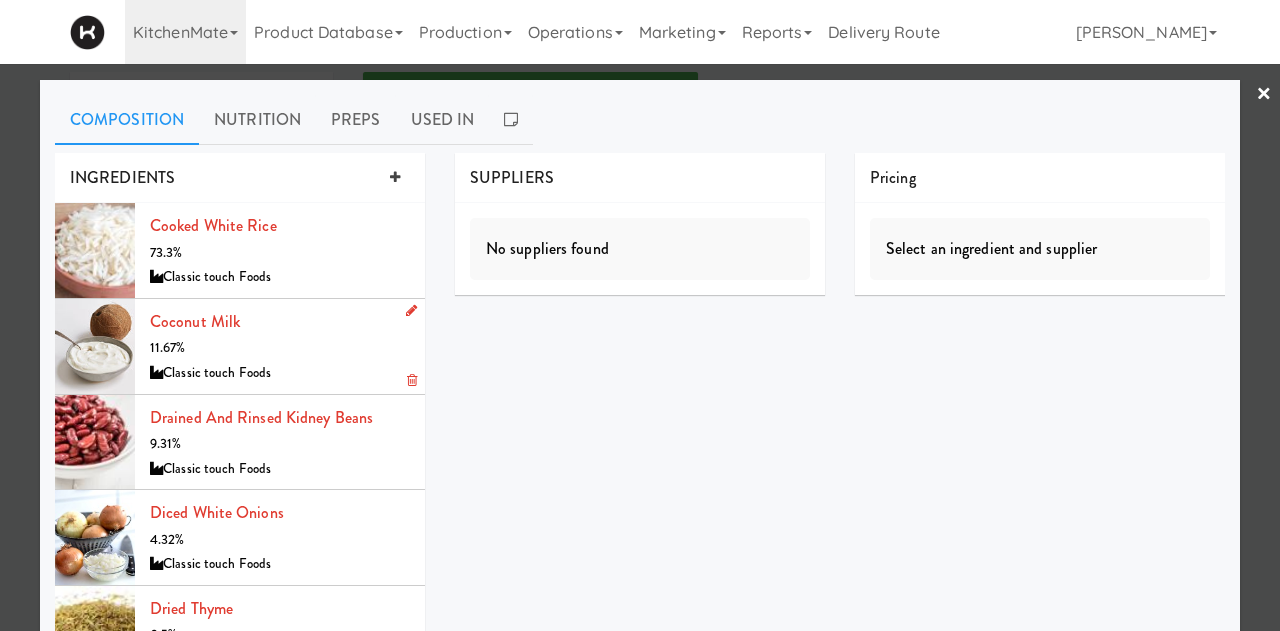 click at bounding box center [411, 310] 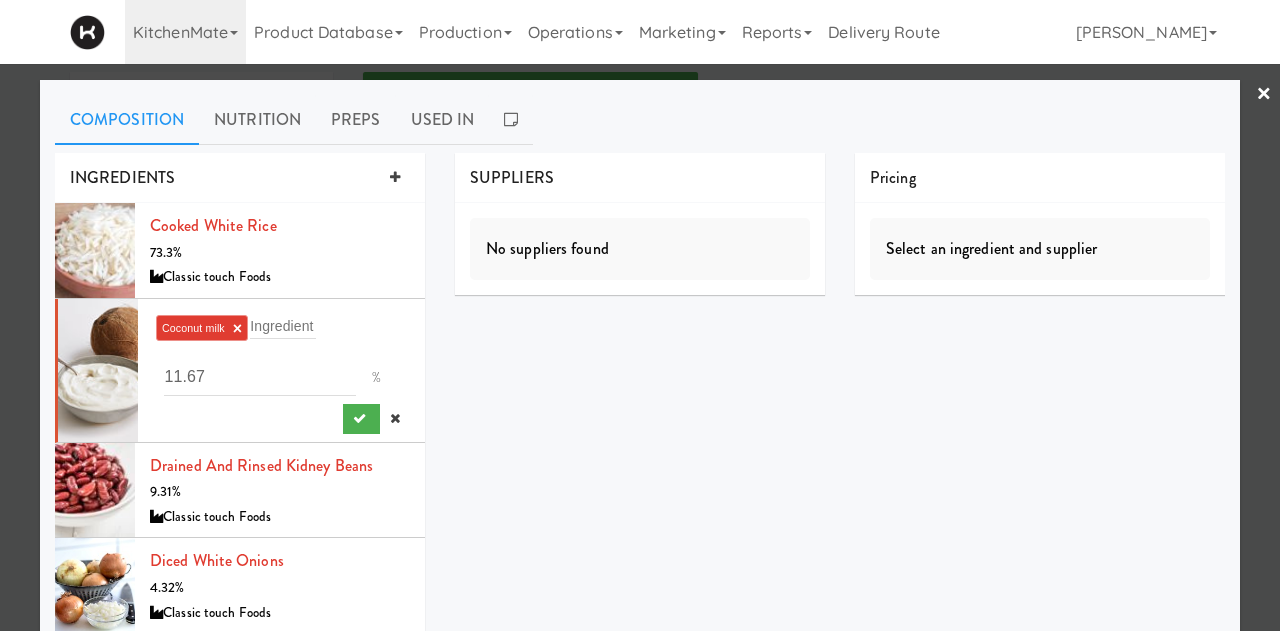 click on "INGREDIENTS Cooked White Rice 73.3%  Classic touch Foods Coconut milk   × Ingredient 11.67 %   drained and rinsed kidney beans 9.31%  Classic touch Foods  Diced White Onions 4.32%  Classic touch Foods  dried thyme 0.5%  Classic touch Foods juice lime juice 0.15%  Classic touch Foods  ground black pepper 0.02%  Classic touch Foods   SUPPLIERS No suppliers found   Pricing Select an ingredient and supplier" at bounding box center (640, 537) 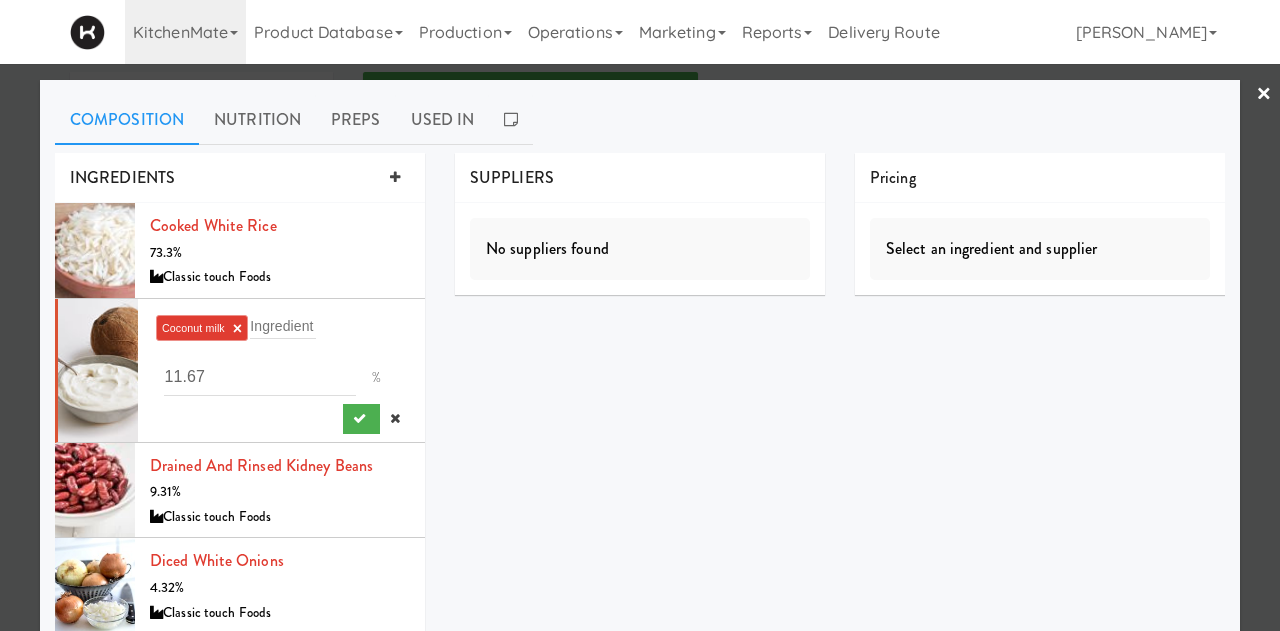 click on "INGREDIENTS Cooked White Rice 73.3%  Classic touch Foods Coconut milk   × Ingredient 11.67 %   drained and rinsed kidney beans 9.31%  Classic touch Foods  Diced White Onions 4.32%  Classic touch Foods  dried thyme 0.5%  Classic touch Foods juice lime juice 0.15%  Classic touch Foods  ground black pepper 0.02%  Classic touch Foods   SUPPLIERS No suppliers found   Pricing Select an ingredient and supplier" at bounding box center (640, 537) 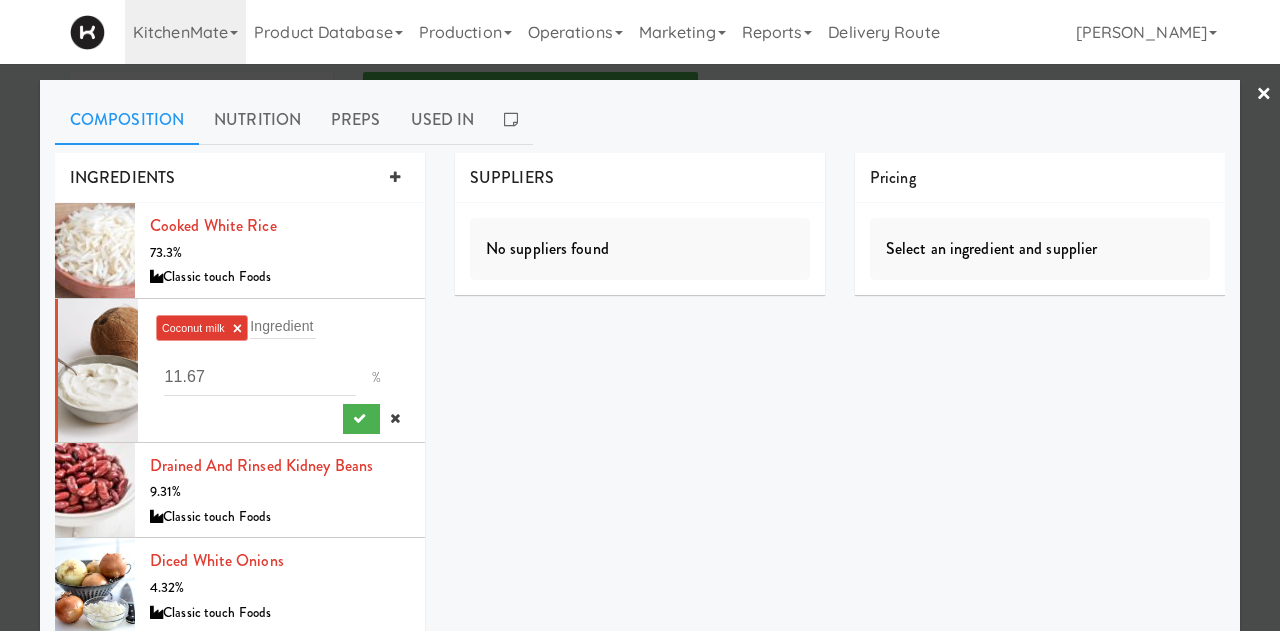 click on "INGREDIENTS Cooked White Rice 73.3%  Classic touch Foods Coconut milk   × Ingredient 11.67 %   drained and rinsed kidney beans 9.31%  Classic touch Foods  Diced White Onions 4.32%  Classic touch Foods  dried thyme 0.5%  Classic touch Foods juice lime juice 0.15%  Classic touch Foods  ground black pepper 0.02%  Classic touch Foods   SUPPLIERS No suppliers found   Pricing Select an ingredient and supplier" at bounding box center [640, 537] 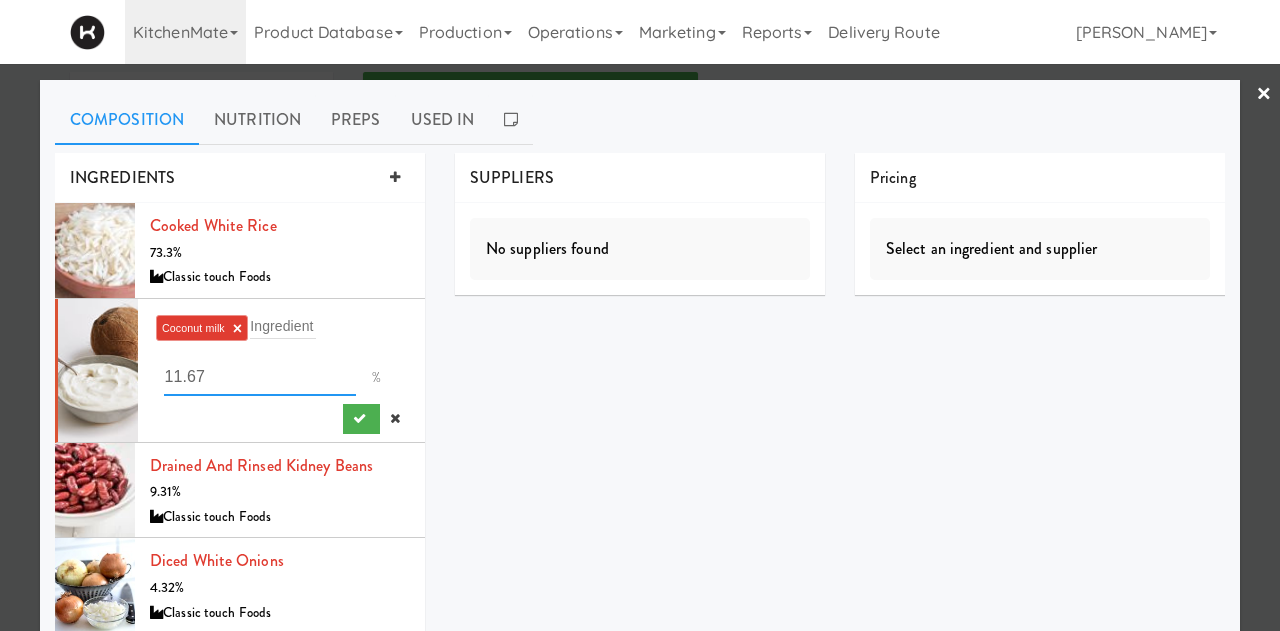 click on "11.67" at bounding box center [260, 377] 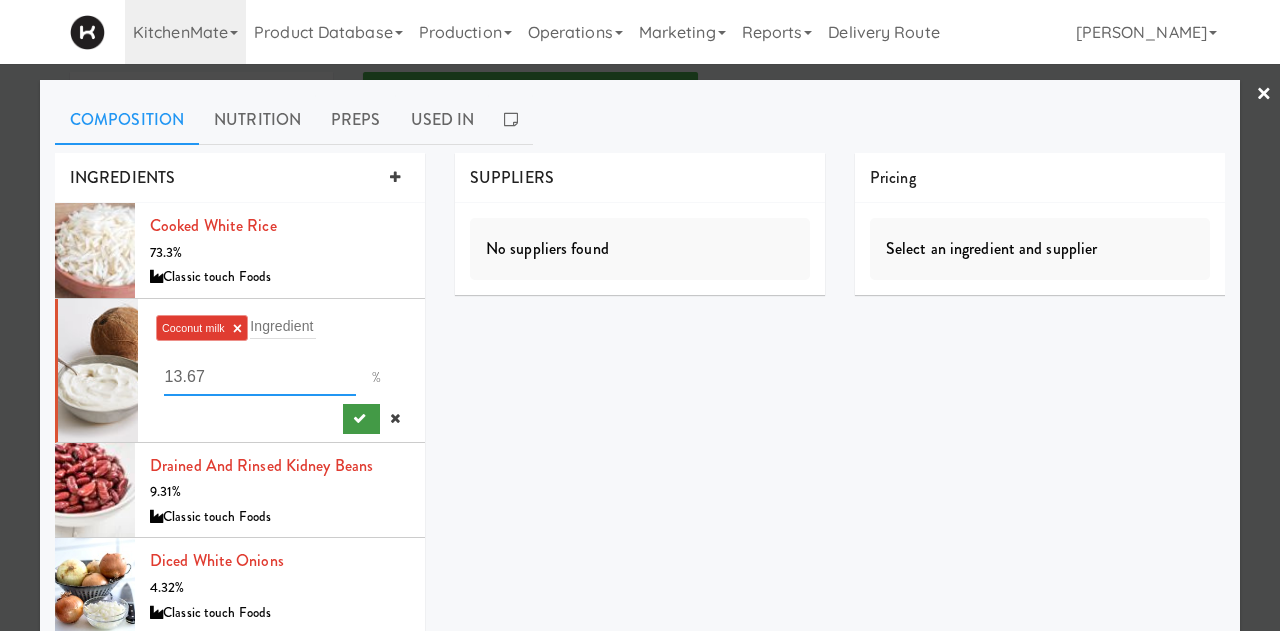 type on "13.67" 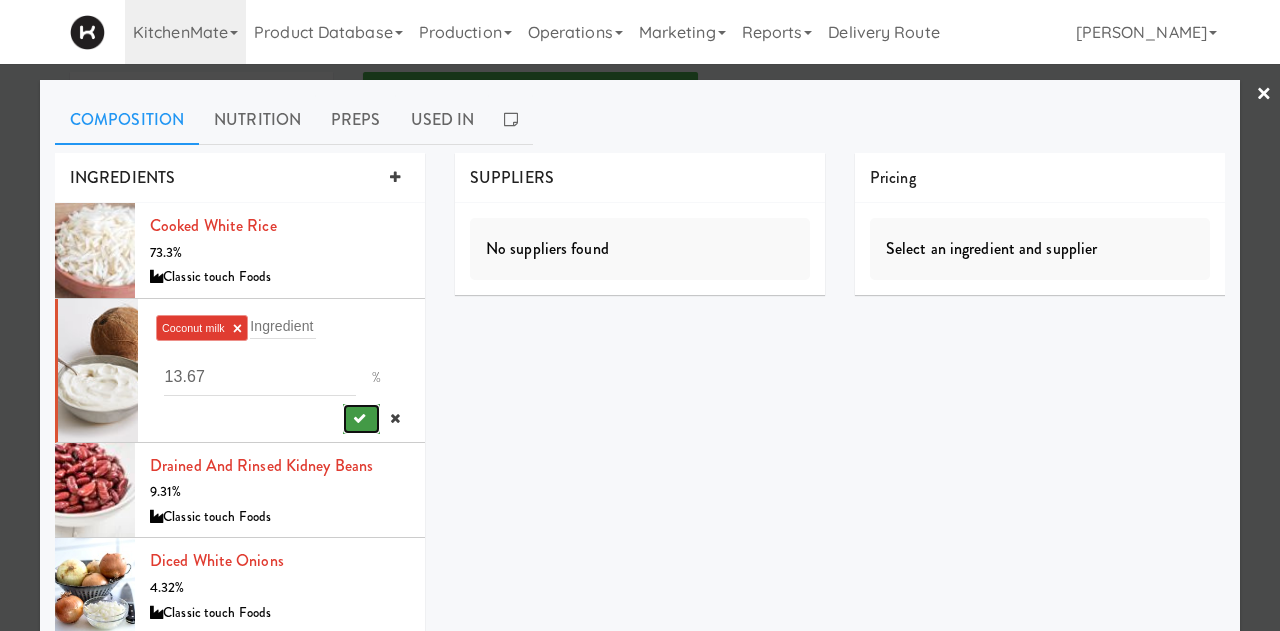 click at bounding box center [361, 419] 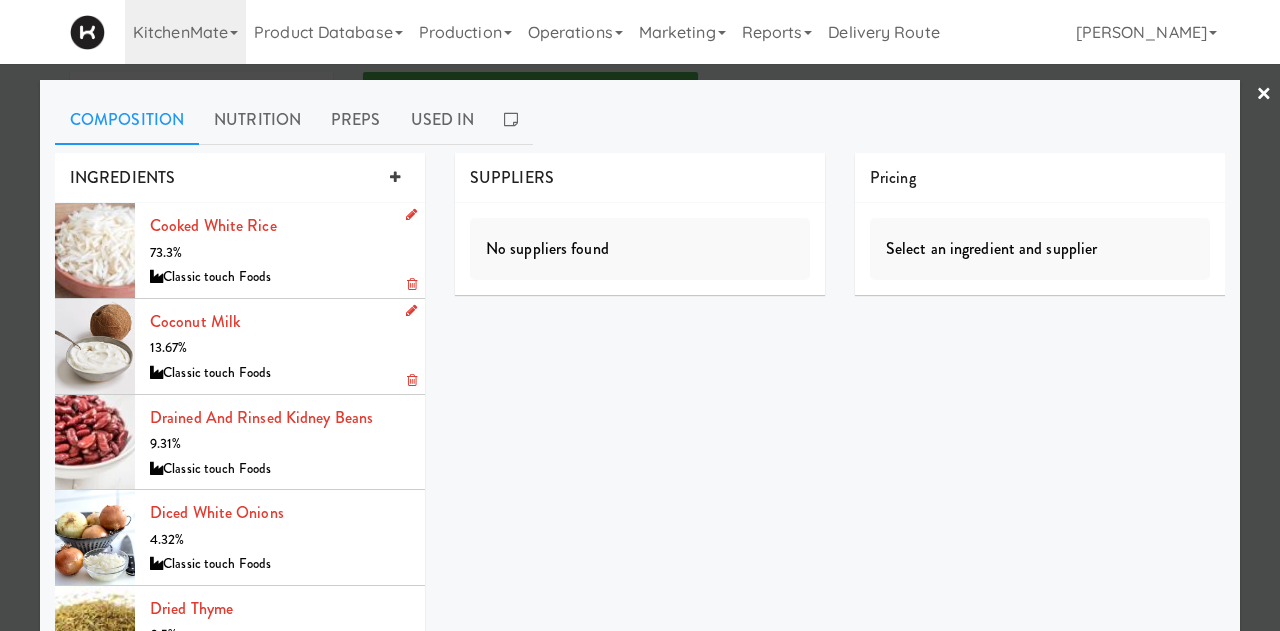 click at bounding box center (411, 214) 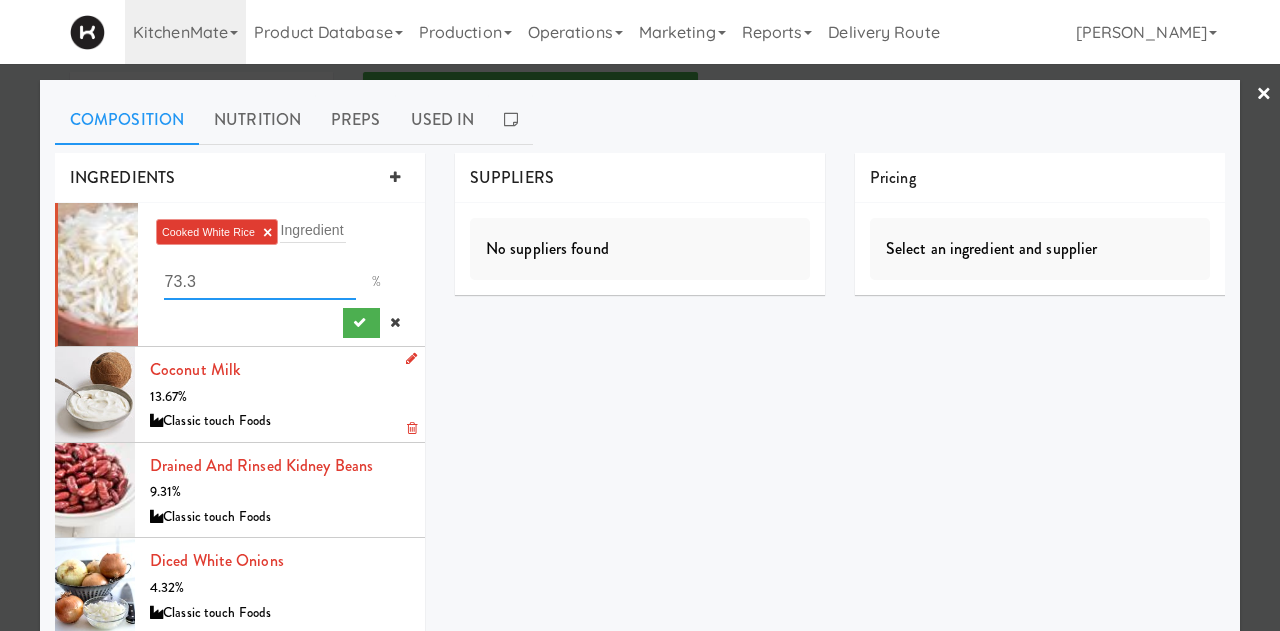 click on "73.3" at bounding box center (260, 281) 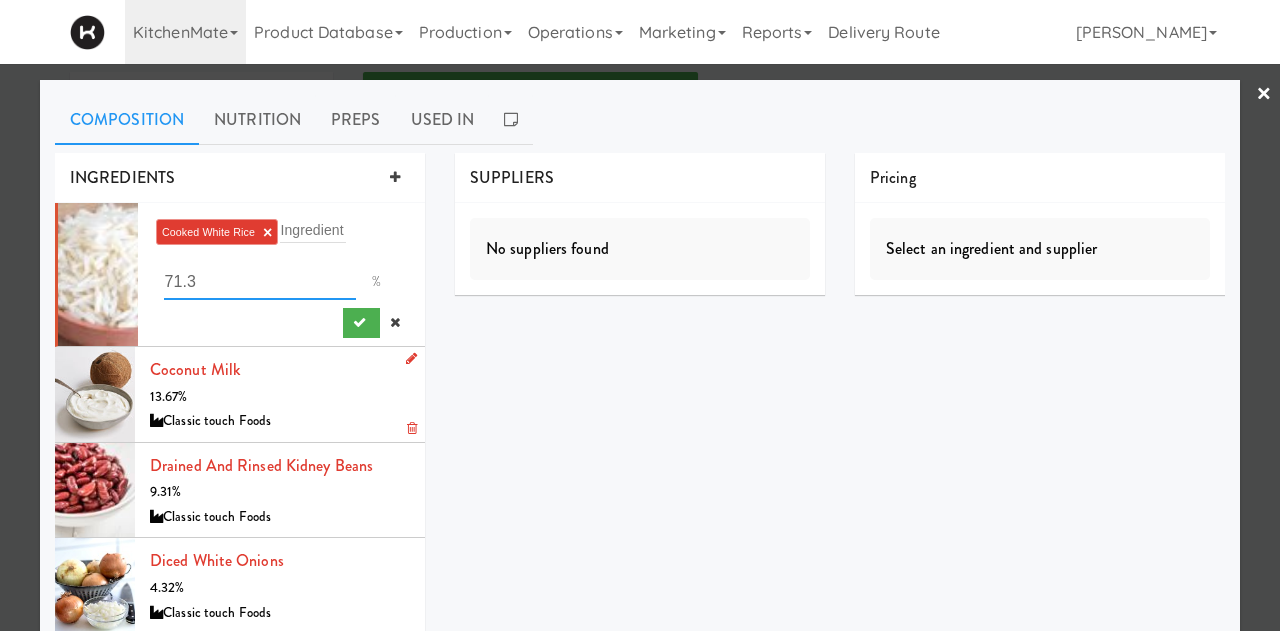 type on "71.3" 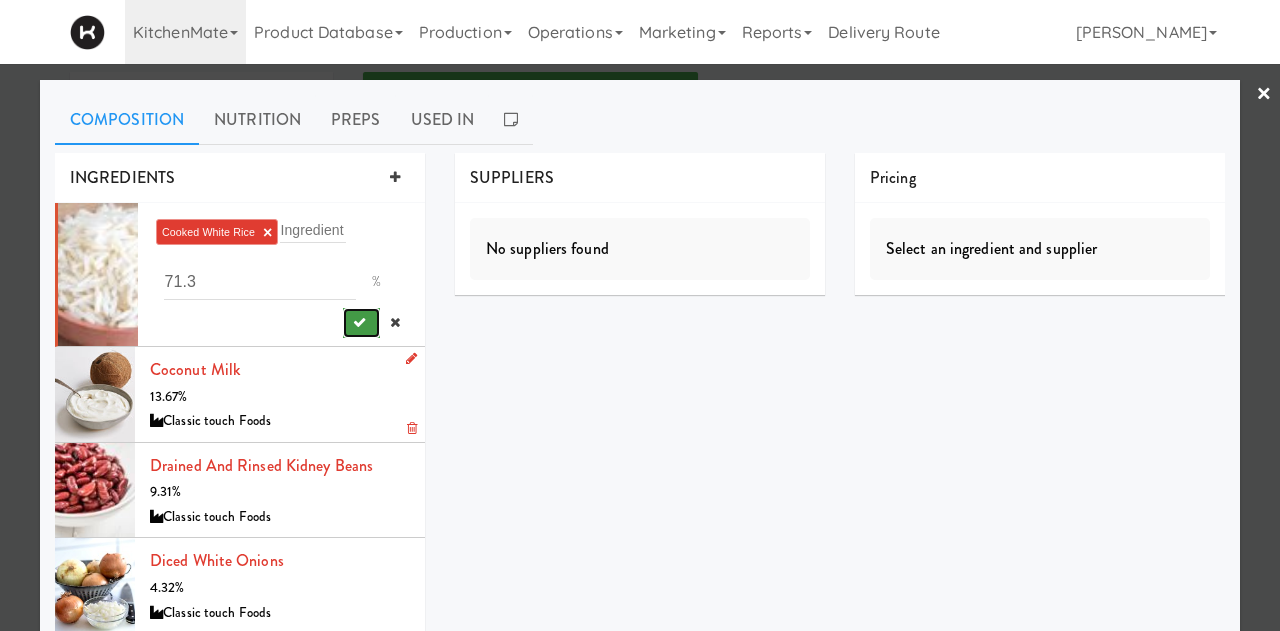 click at bounding box center (361, 323) 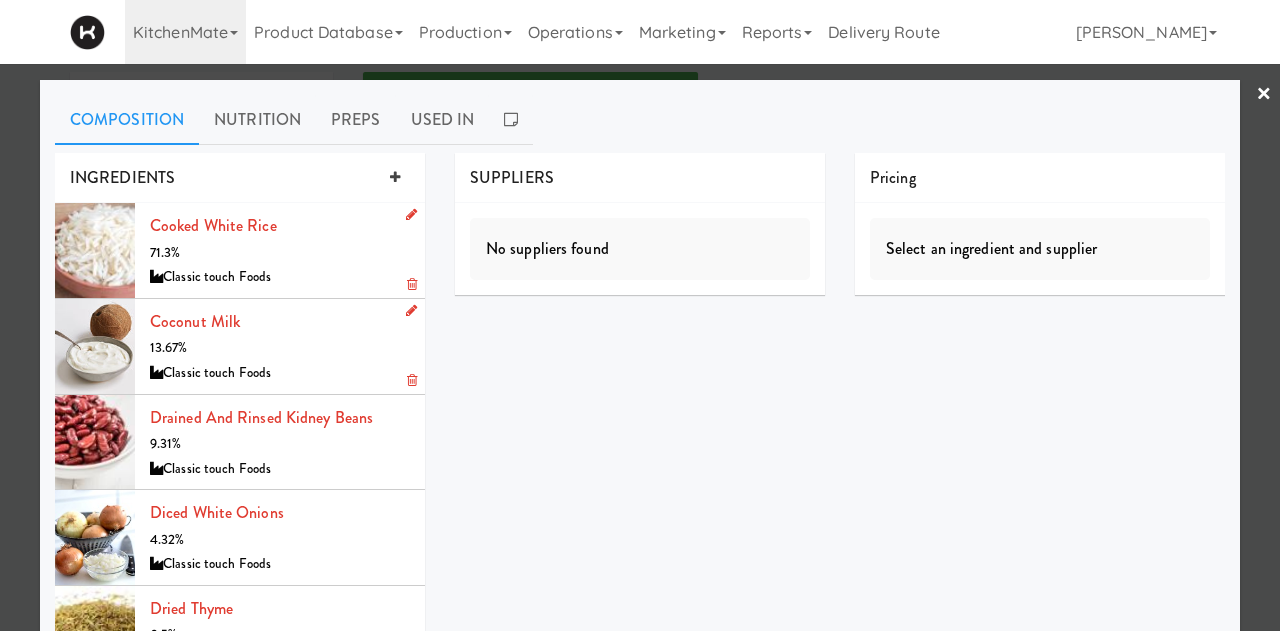 click on "INGREDIENTS Cooked White Rice 71.3%  Classic touch Foods  Coconut milk 13.67%  Classic touch Foods drained and rinsed kidney beans 9.31%  Classic touch Foods  Diced White Onions 4.32%  Classic touch Foods  dried thyme 0.5%  Classic touch Foods juice lime juice 0.15%  Classic touch Foods  ground black pepper 0.02%  Classic touch Foods   SUPPLIERS No suppliers found   Pricing Select an ingredient and supplier" at bounding box center [640, 513] 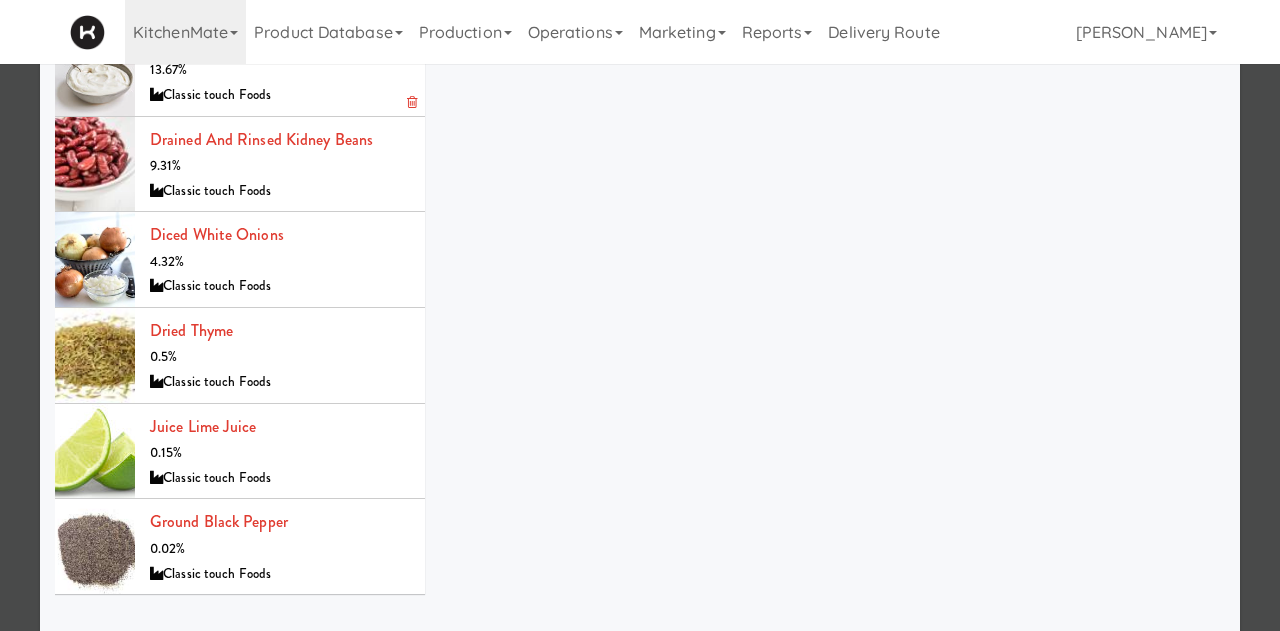 scroll, scrollTop: 280, scrollLeft: 0, axis: vertical 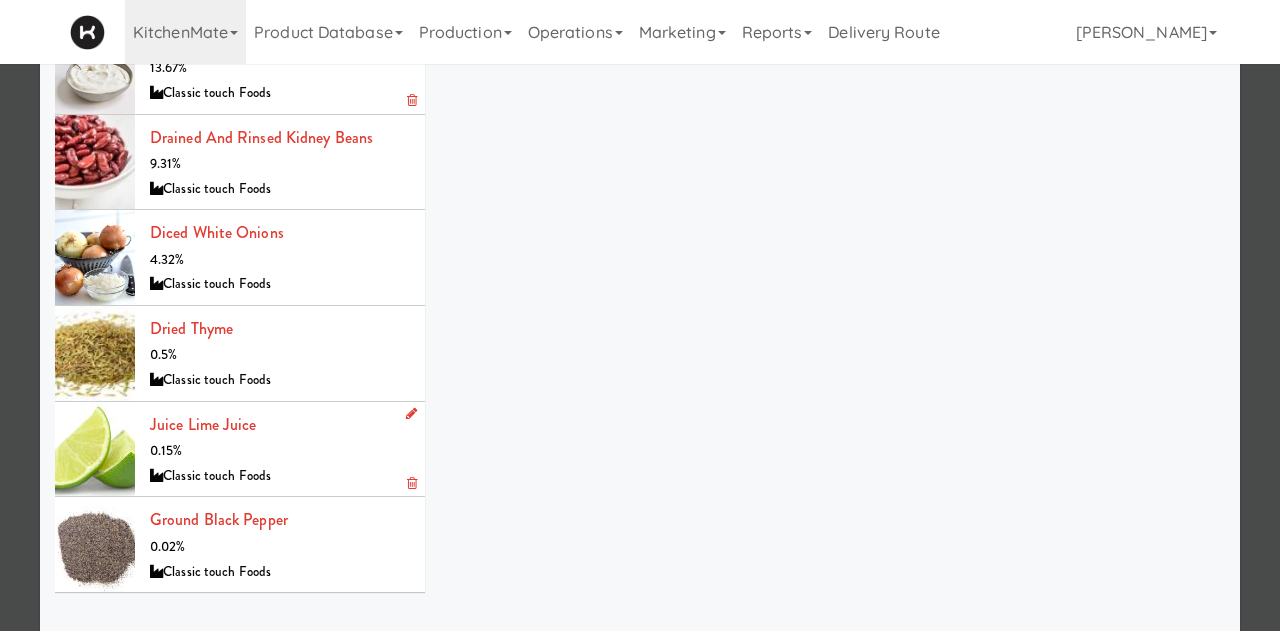 click at bounding box center (411, 413) 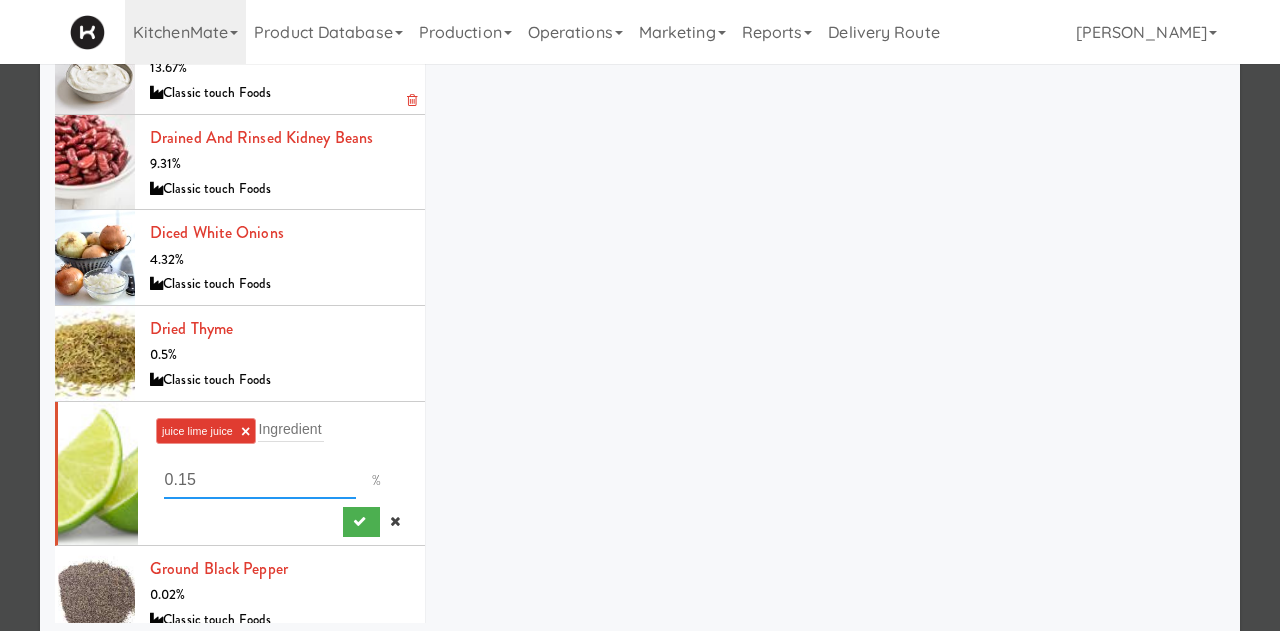 click on "0.15" at bounding box center (260, 480) 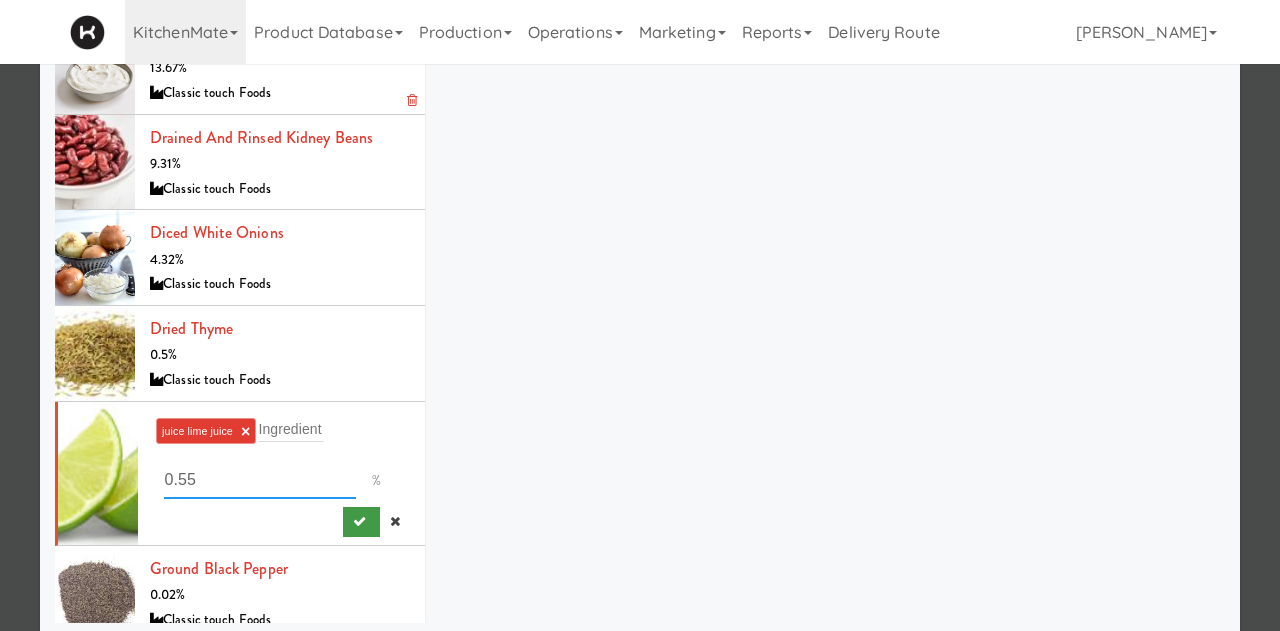 type on "0.55" 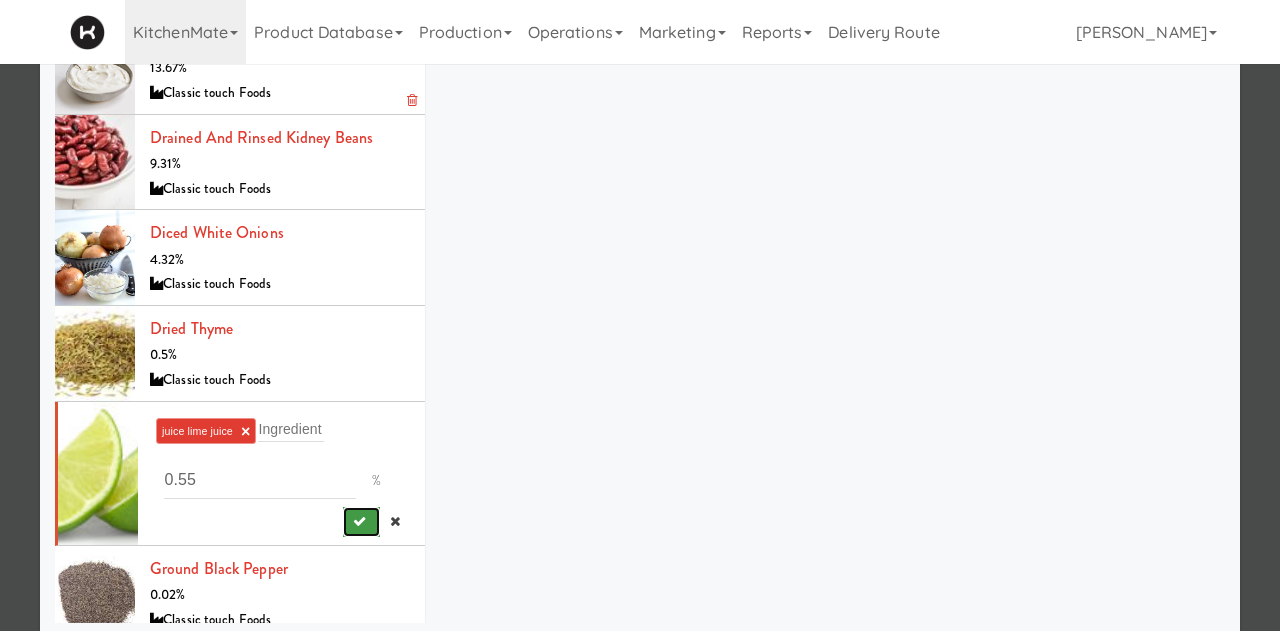 click at bounding box center [361, 522] 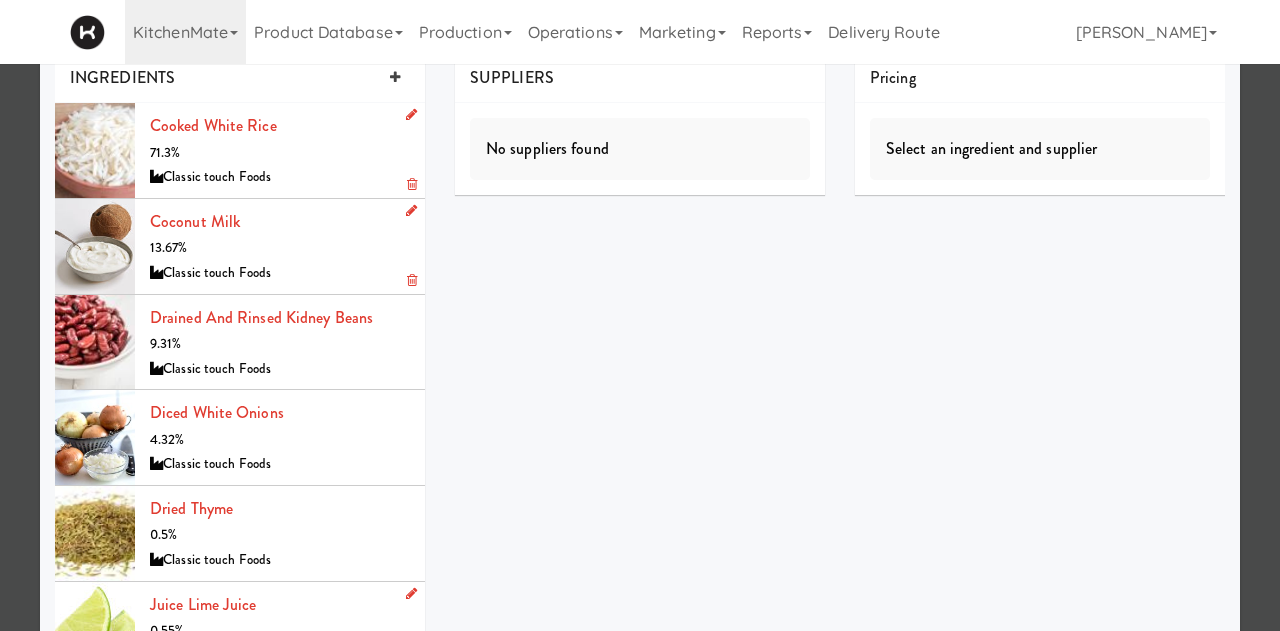 scroll, scrollTop: 96, scrollLeft: 0, axis: vertical 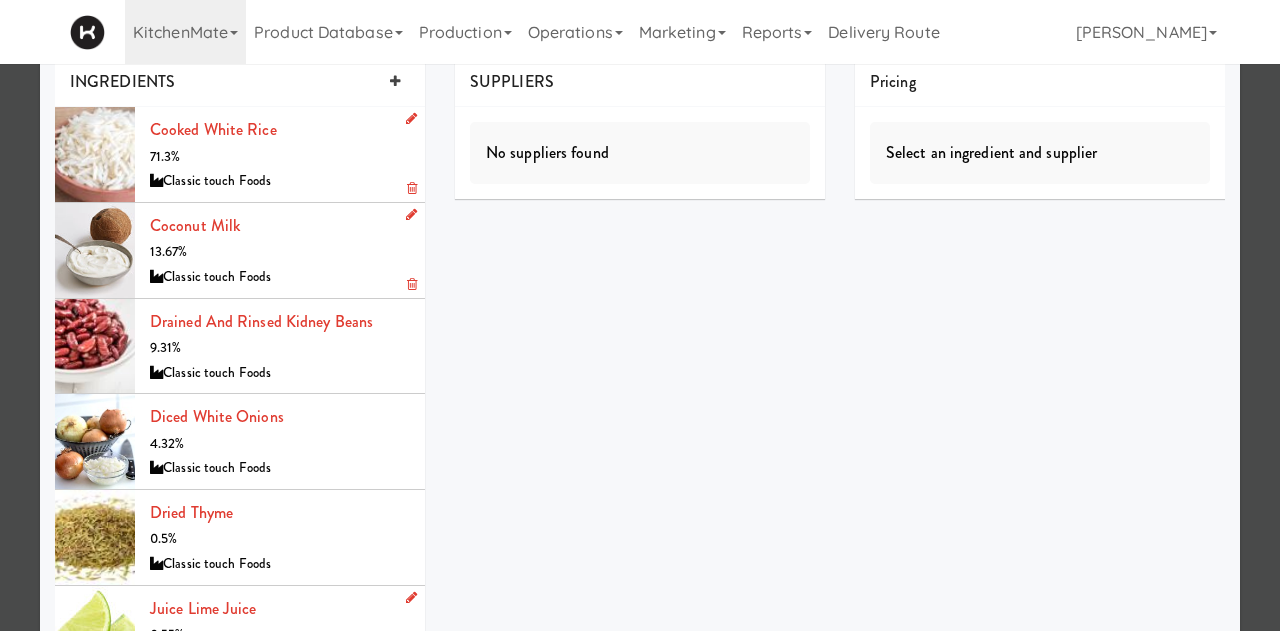 click at bounding box center (411, 118) 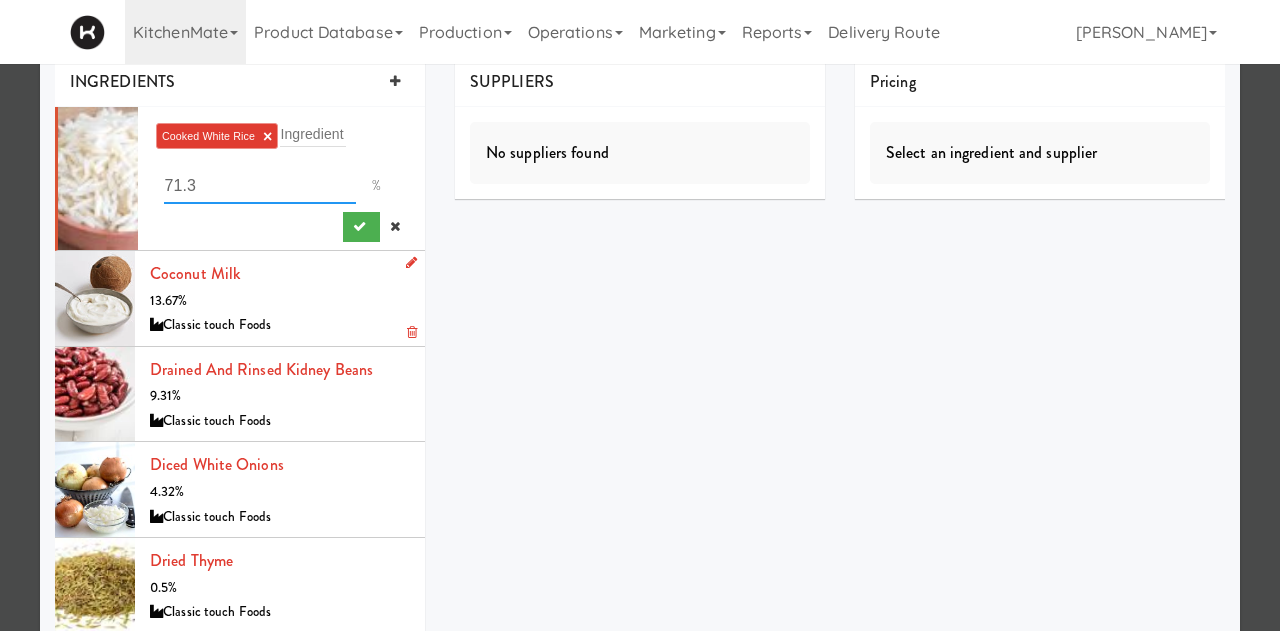click on "71.3" at bounding box center [260, 185] 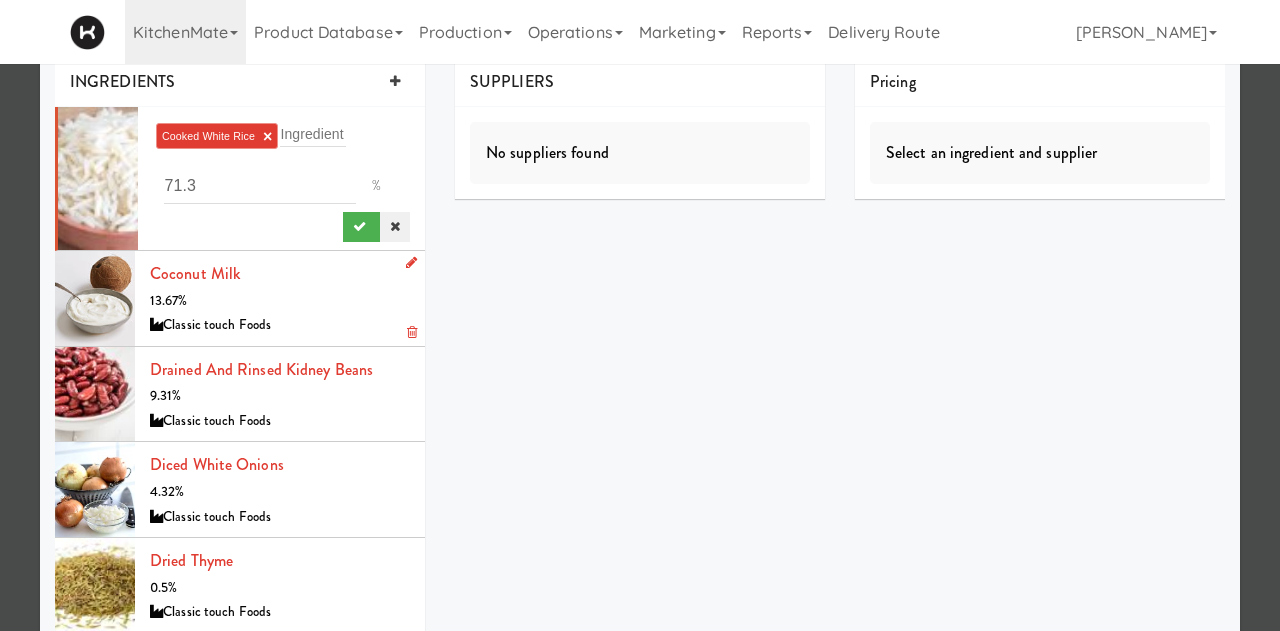 click at bounding box center [395, 226] 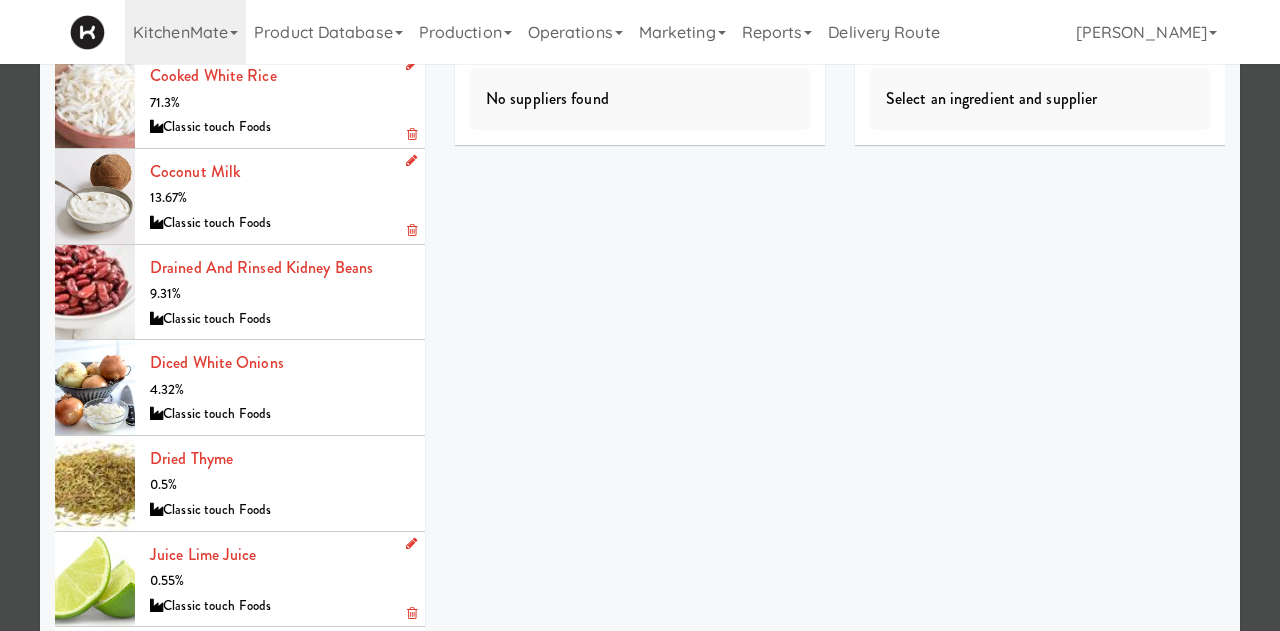 scroll, scrollTop: 126, scrollLeft: 0, axis: vertical 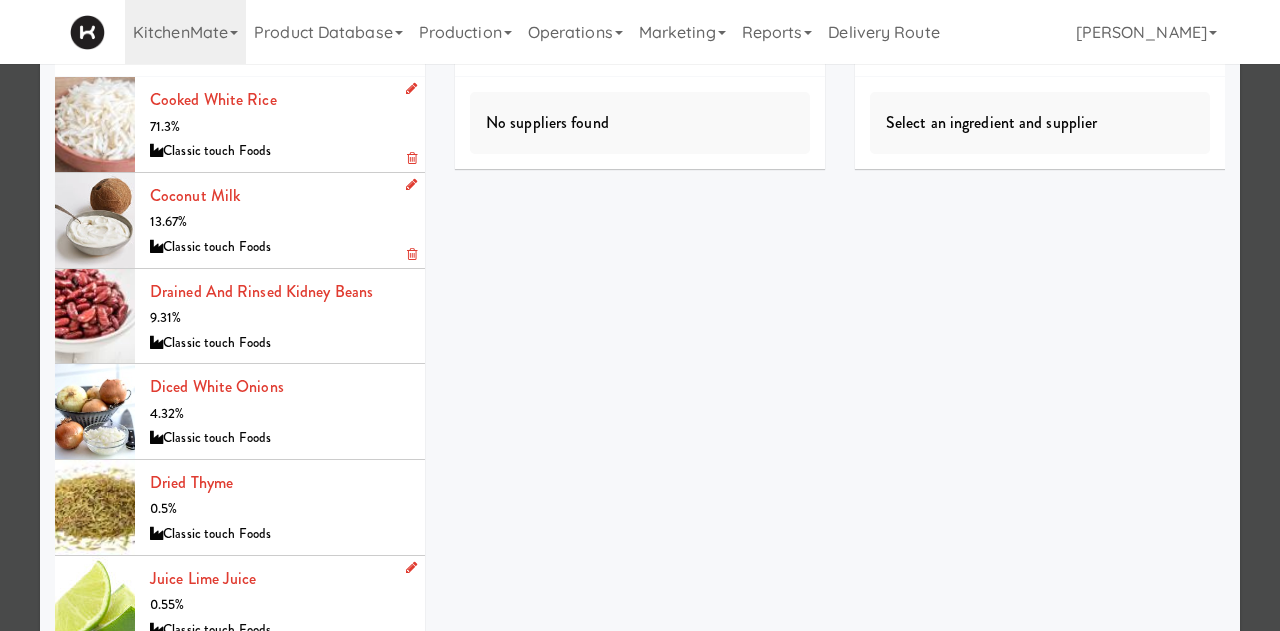 click at bounding box center (411, 88) 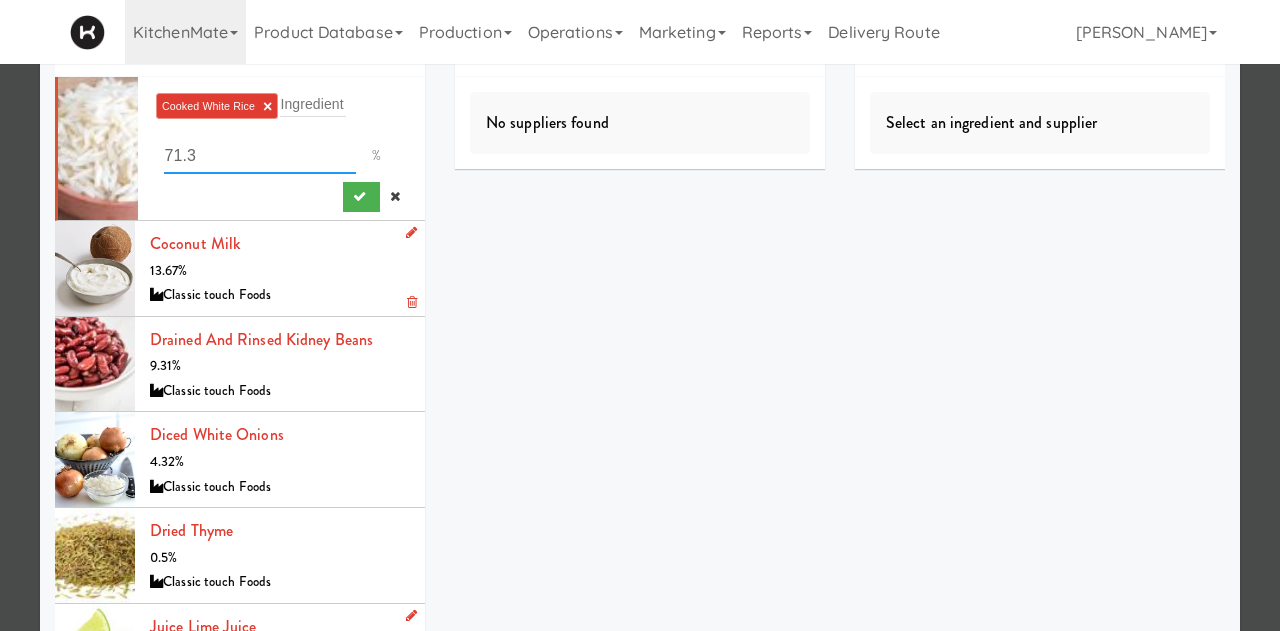 click on "71.3" at bounding box center (260, 155) 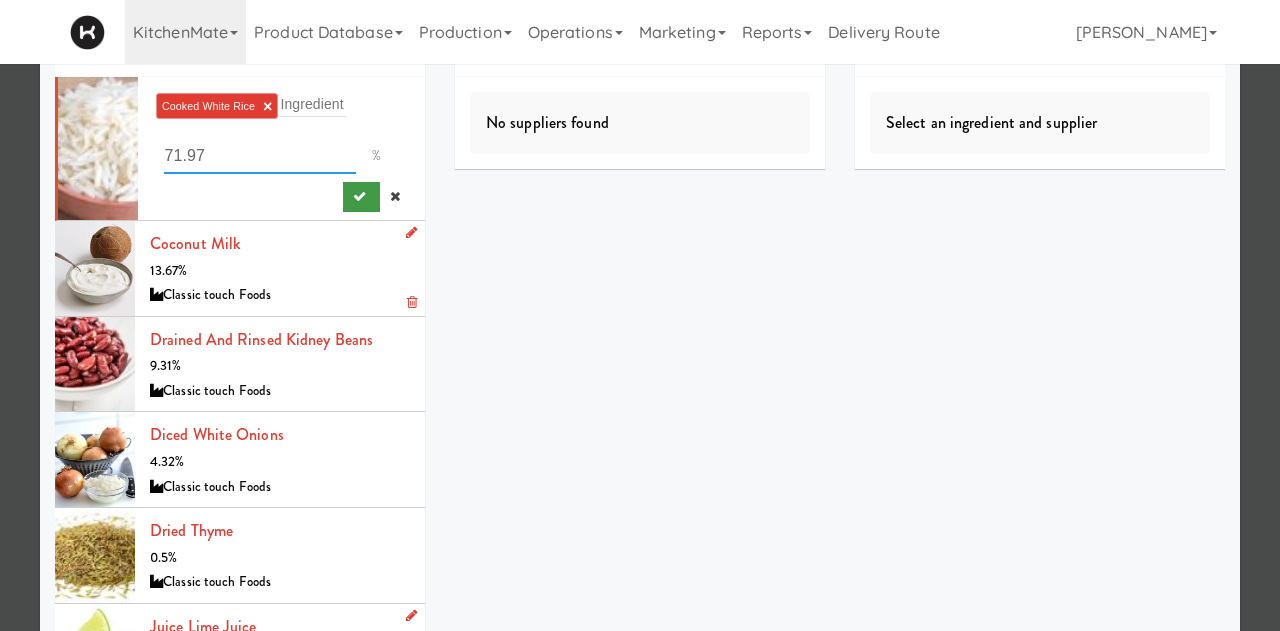 type on "71.97" 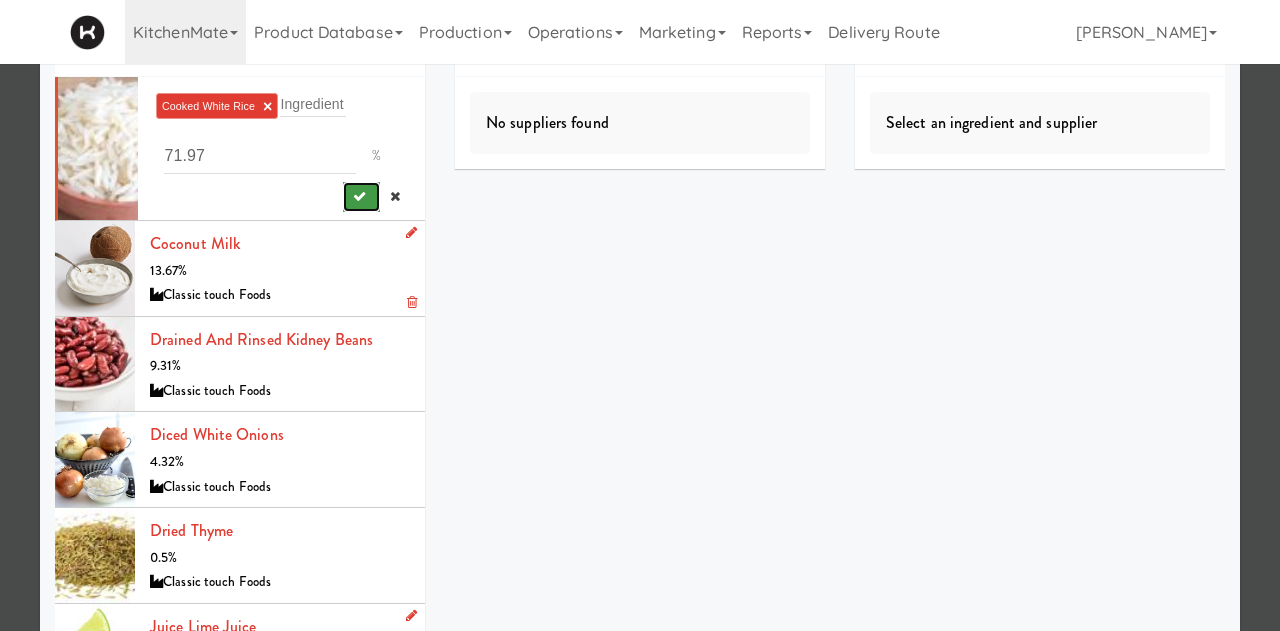click at bounding box center (359, 196) 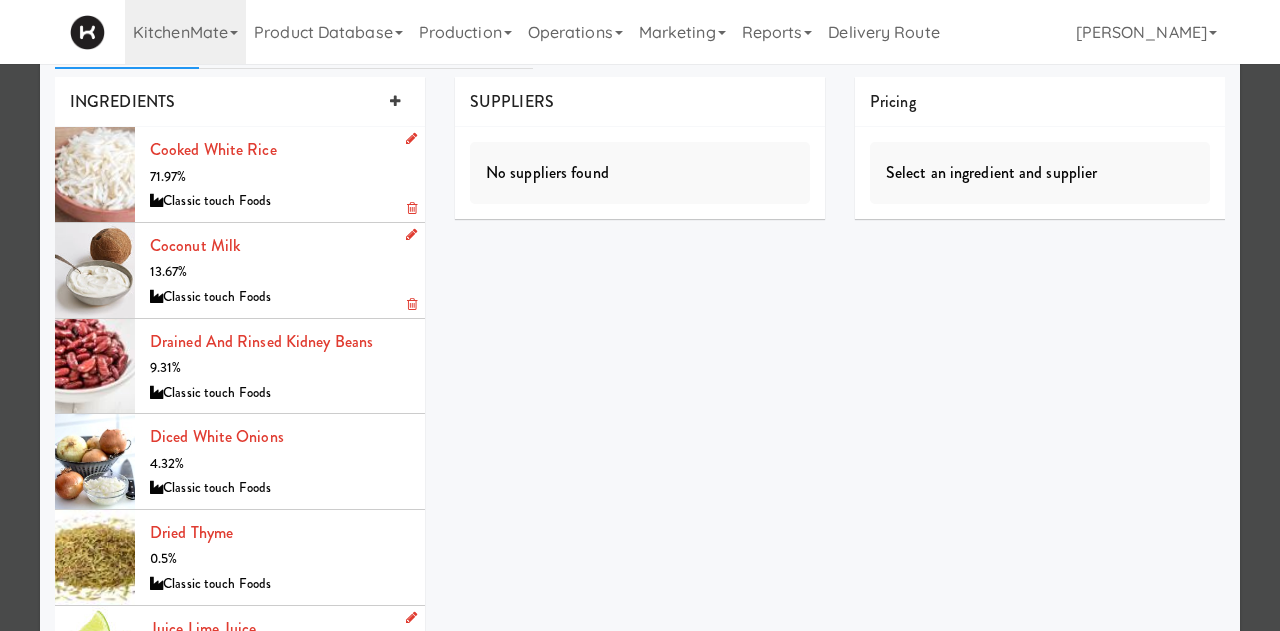 scroll, scrollTop: 0, scrollLeft: 0, axis: both 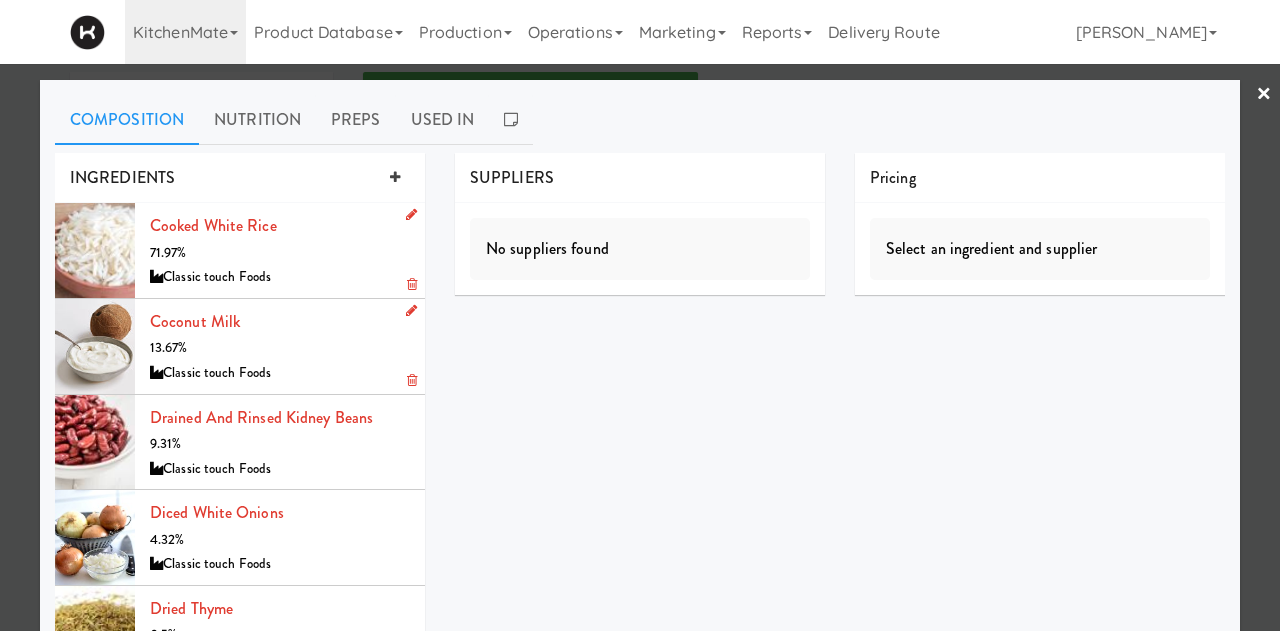 click on "INGREDIENTS Cooked White Rice 71.97%  Classic touch Foods  Coconut milk 13.67%  Classic touch Foods drained and rinsed kidney beans 9.31%  Classic touch Foods  Diced White Onions 4.32%  Classic touch Foods  dried thyme 0.5%  Classic touch Foods juice lime juice 0.55%  Classic touch Foods  ground black pepper 0.02%  Classic touch Foods   SUPPLIERS No suppliers found   Pricing Select an ingredient and supplier" at bounding box center (640, 513) 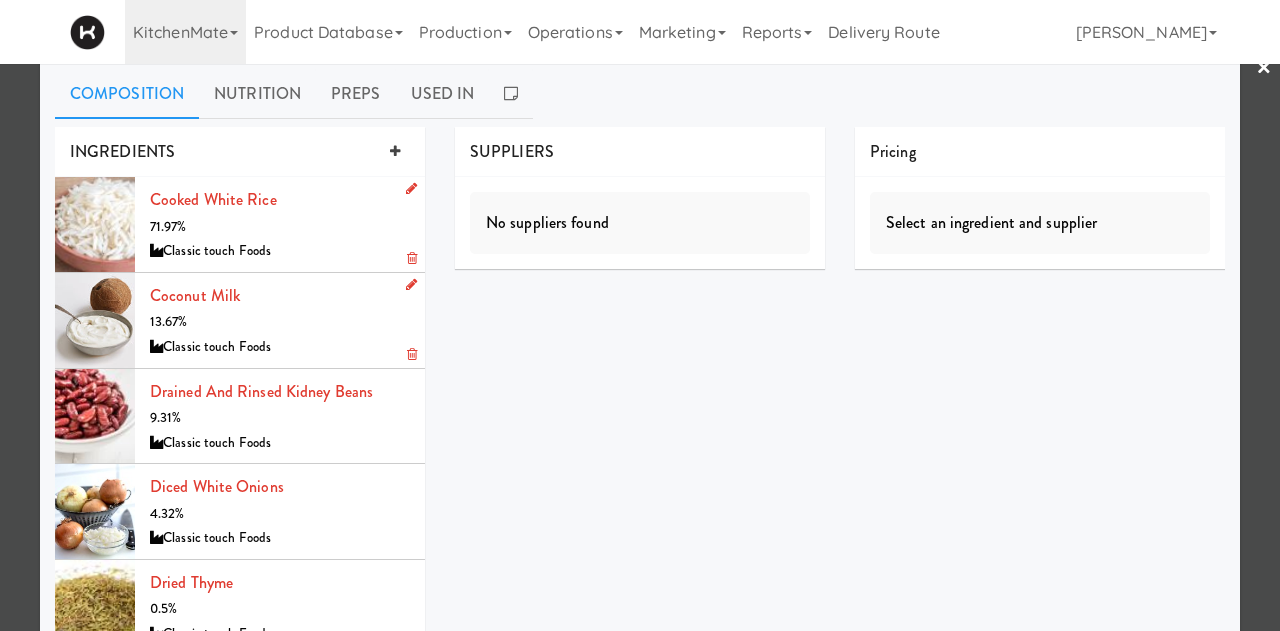 scroll, scrollTop: 0, scrollLeft: 0, axis: both 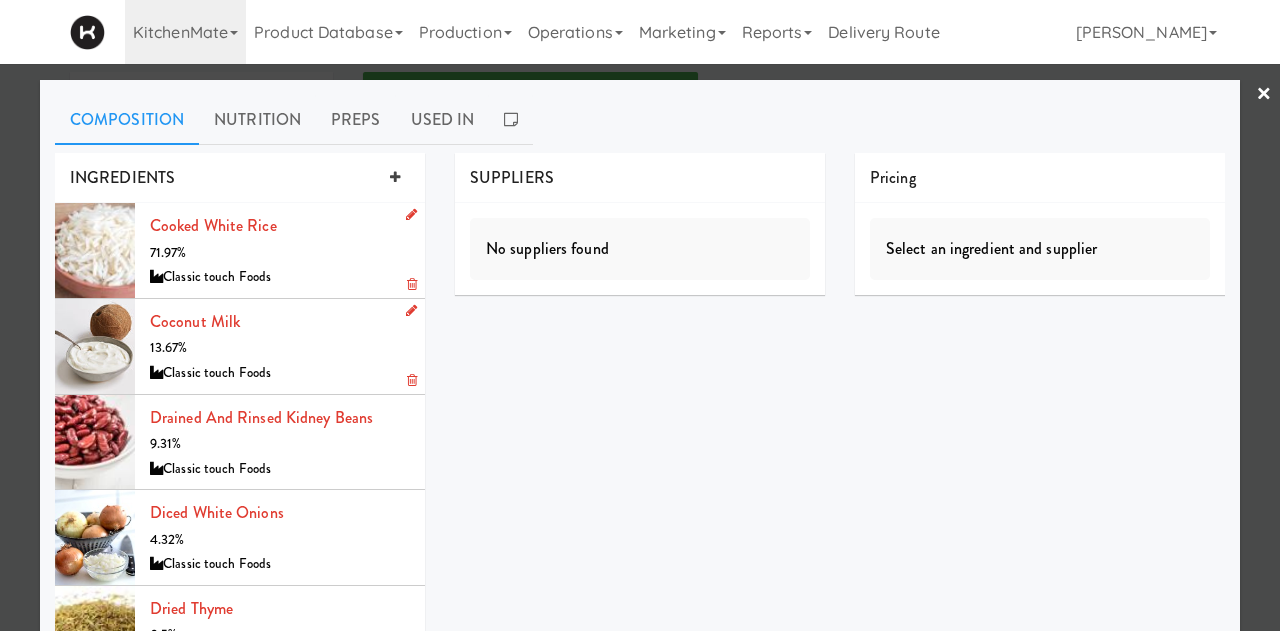 click at bounding box center (411, 214) 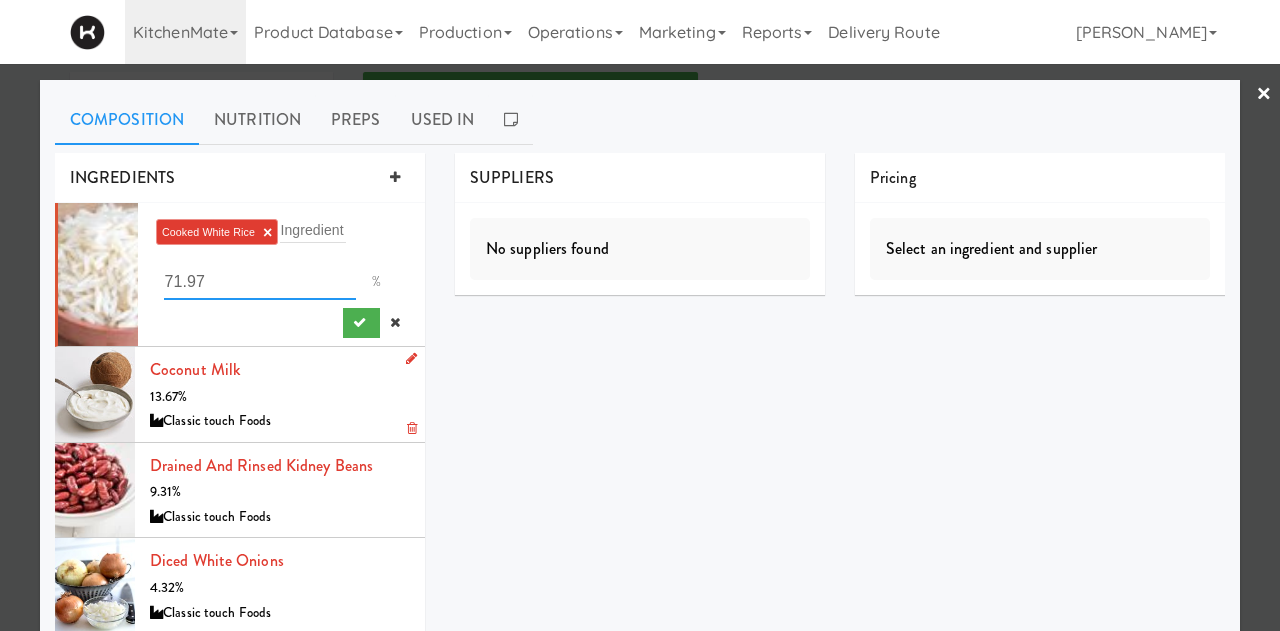 click on "71.97" at bounding box center (260, 281) 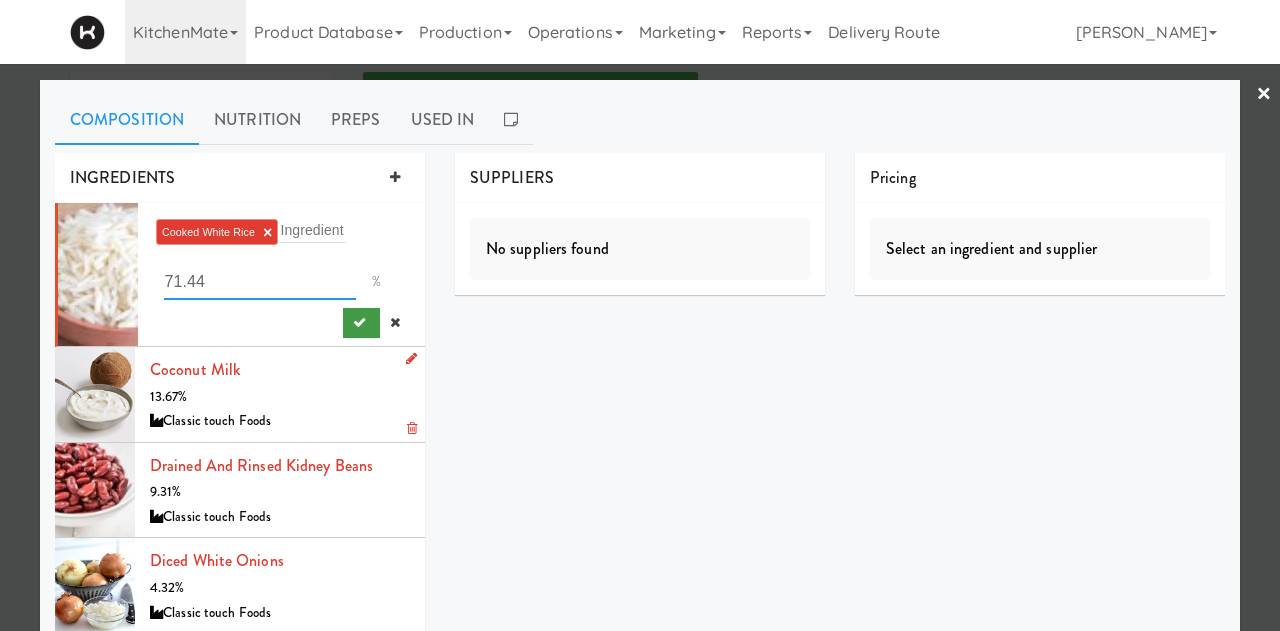 type on "71.44" 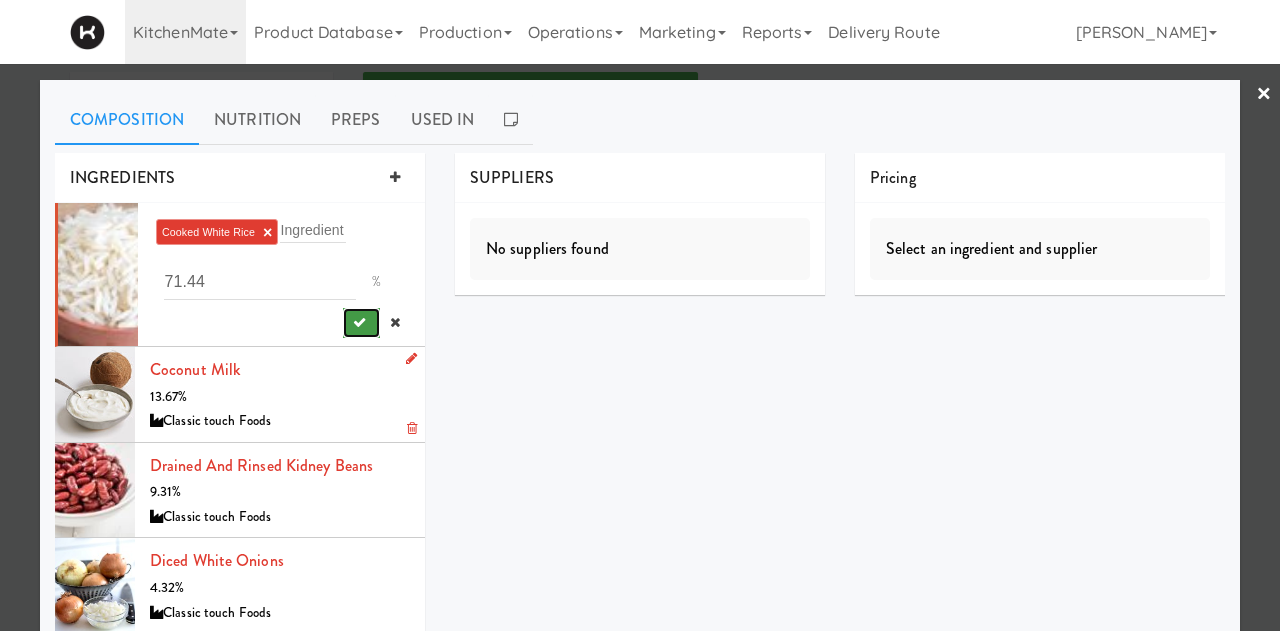 click at bounding box center [359, 322] 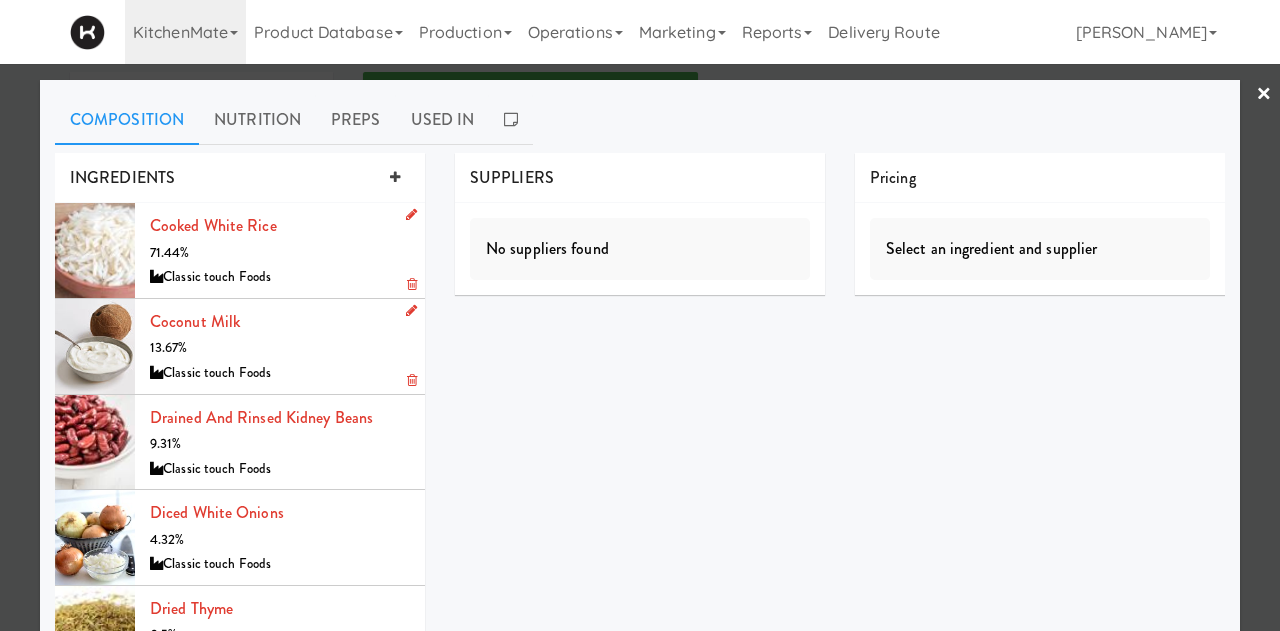 click on "INGREDIENTS Cooked White Rice 71.44%  Classic touch Foods  Coconut milk 13.67%  Classic touch Foods drained and rinsed kidney beans 9.31%  Classic touch Foods  Diced White Onions 4.32%  Classic touch Foods  dried thyme 0.5%  Classic touch Foods juice lime juice 0.55%  Classic touch Foods  ground black pepper 0.02%  Classic touch Foods   SUPPLIERS No suppliers found   Pricing Select an ingredient and supplier" at bounding box center [640, 513] 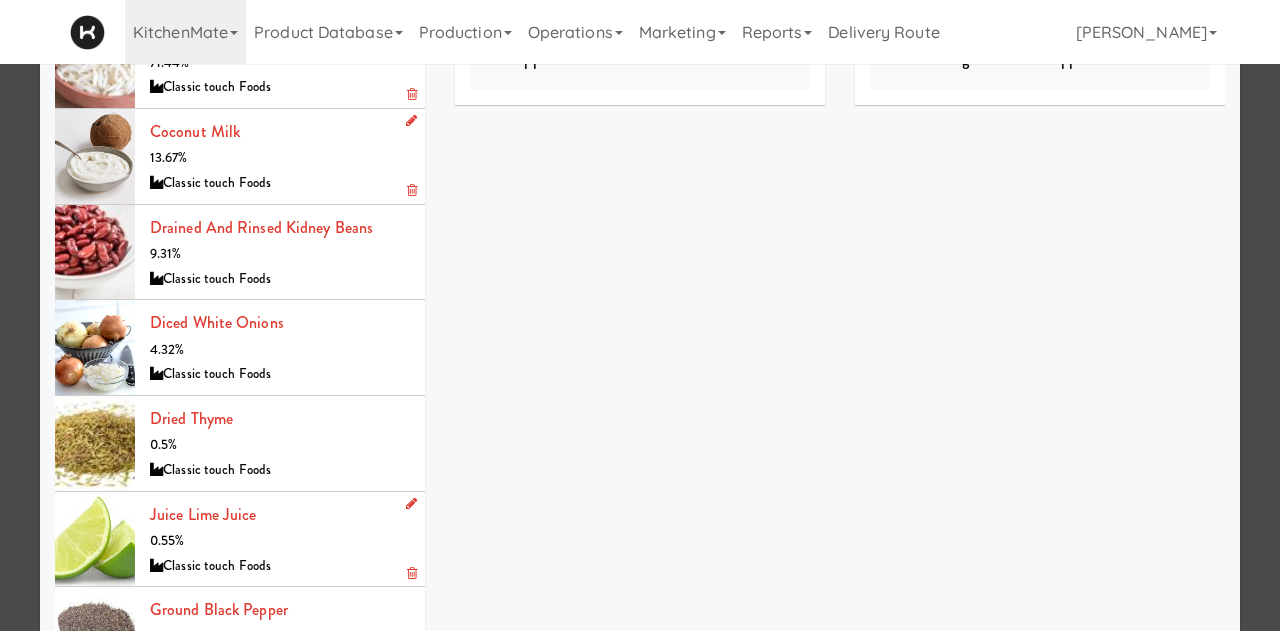 scroll, scrollTop: 200, scrollLeft: 0, axis: vertical 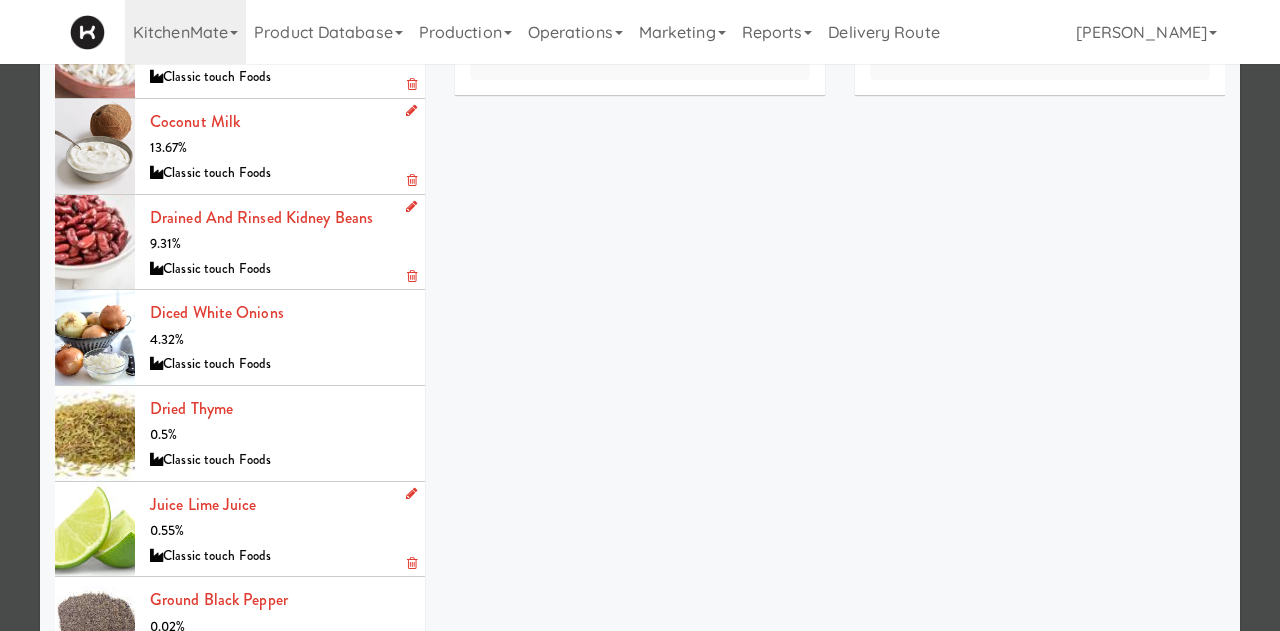 click at bounding box center [411, 206] 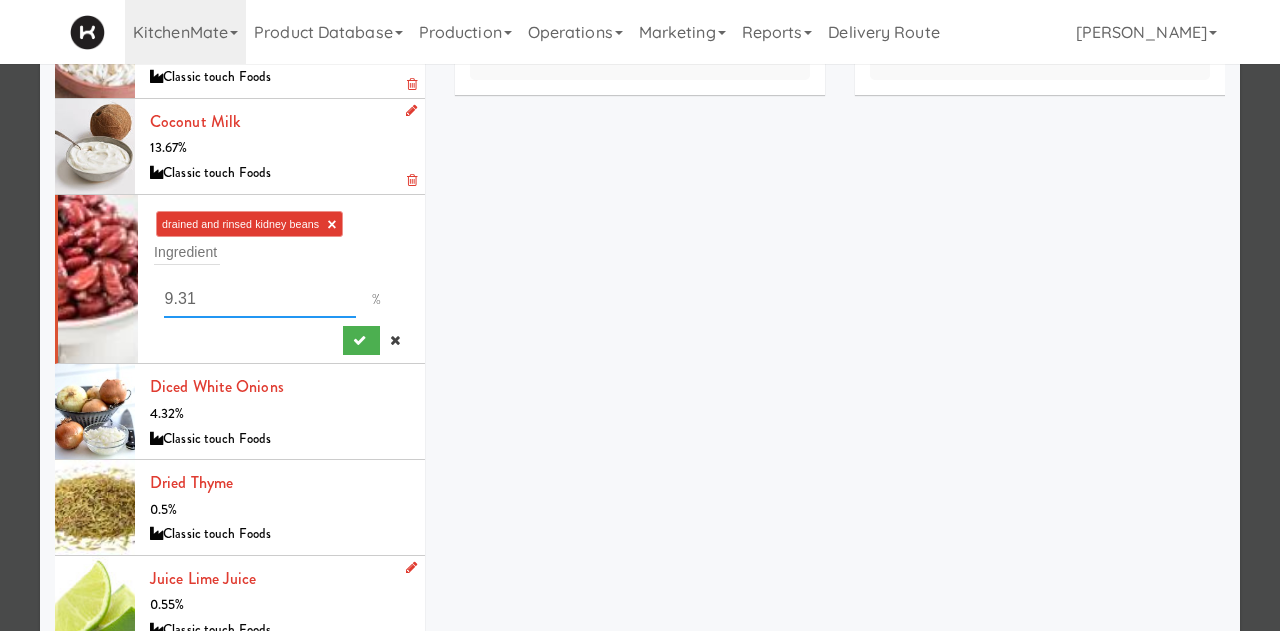 click on "9.31" at bounding box center (260, 299) 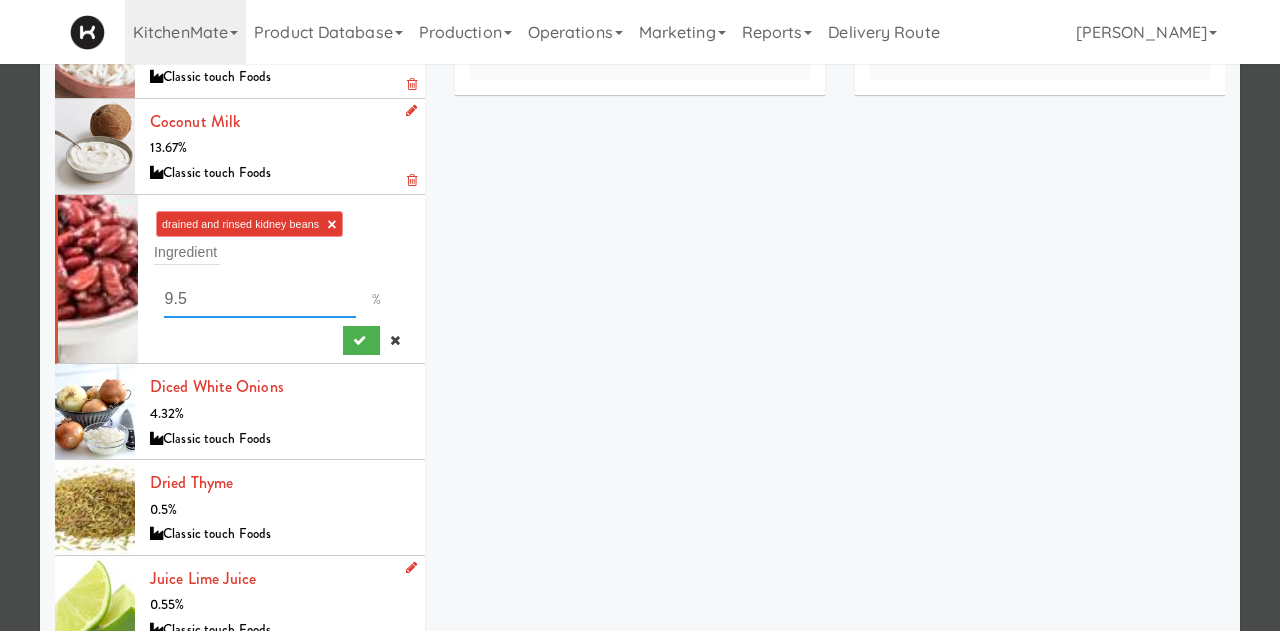 type on "9.5" 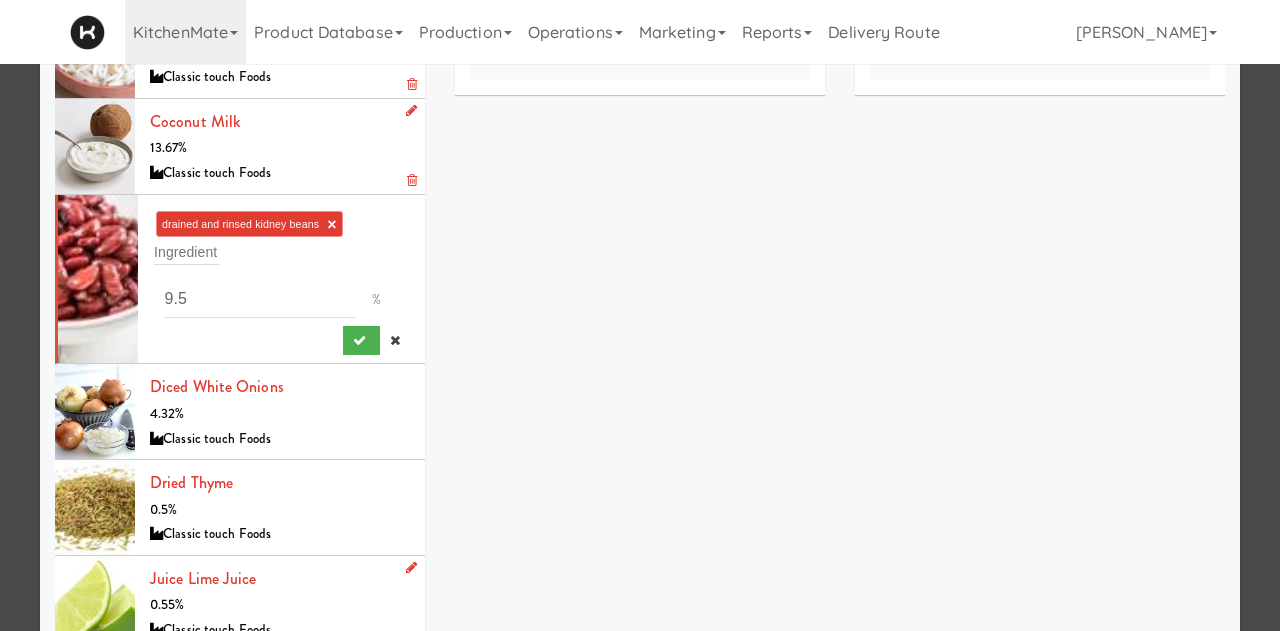 click on "drained and rinsed kidney beans   × Ingredient 9.5 %" at bounding box center (281, 279) 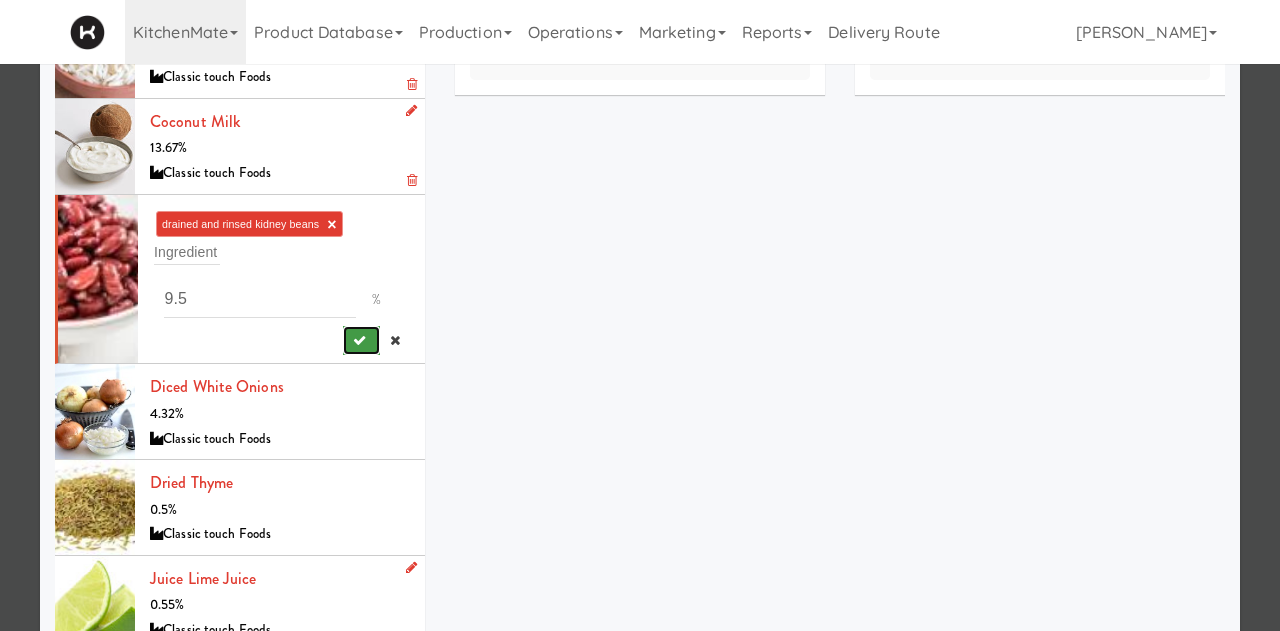 click at bounding box center (359, 340) 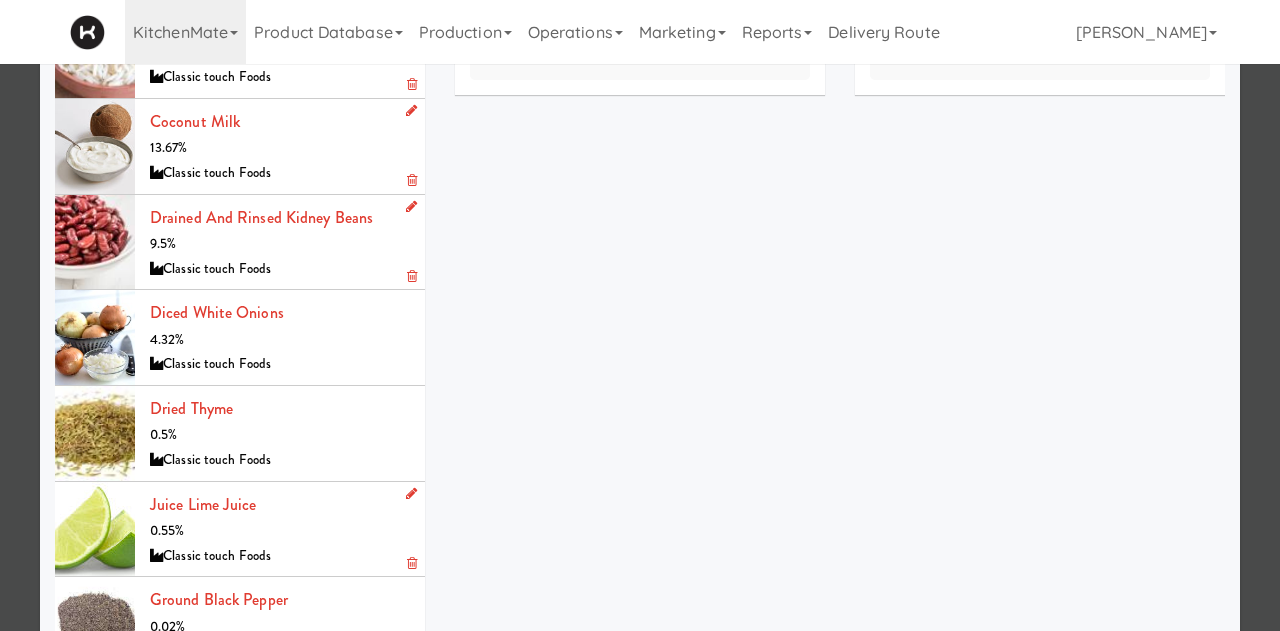 click on "INGREDIENTS Cooked White Rice 71.44%  Classic touch Foods  Coconut milk 13.67%  Classic touch Foods drained and rinsed kidney beans 9.5%  Classic touch Foods  Diced White Onions 4.32%  Classic touch Foods  dried thyme 0.5%  Classic touch Foods juice lime juice 0.55%  Classic touch Foods  ground black pepper 0.02%  Classic touch Foods   SUPPLIERS No suppliers found   Pricing Select an ingredient and supplier" at bounding box center [640, 313] 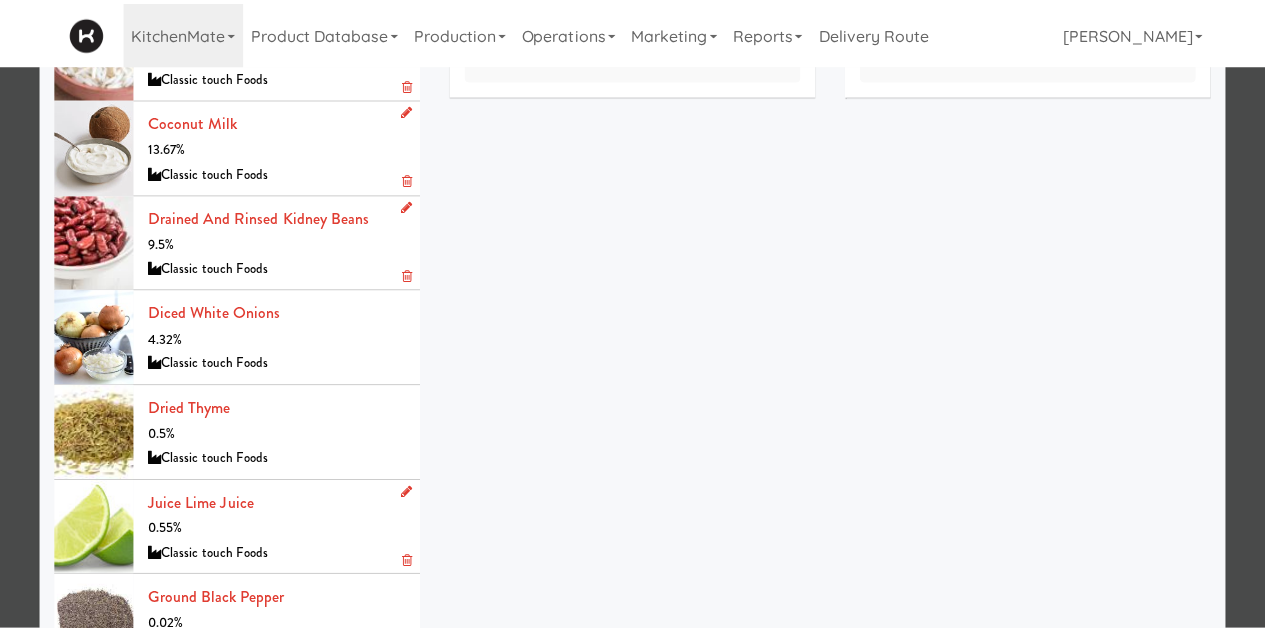 scroll, scrollTop: 0, scrollLeft: 0, axis: both 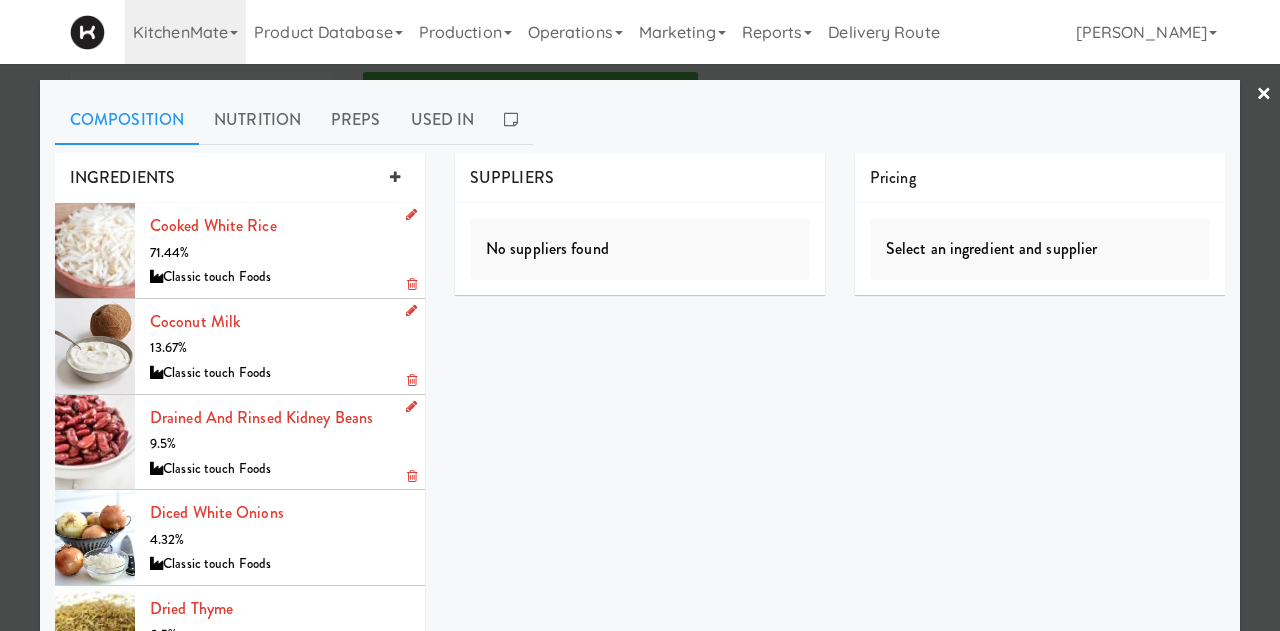 click on "×" at bounding box center [1264, 95] 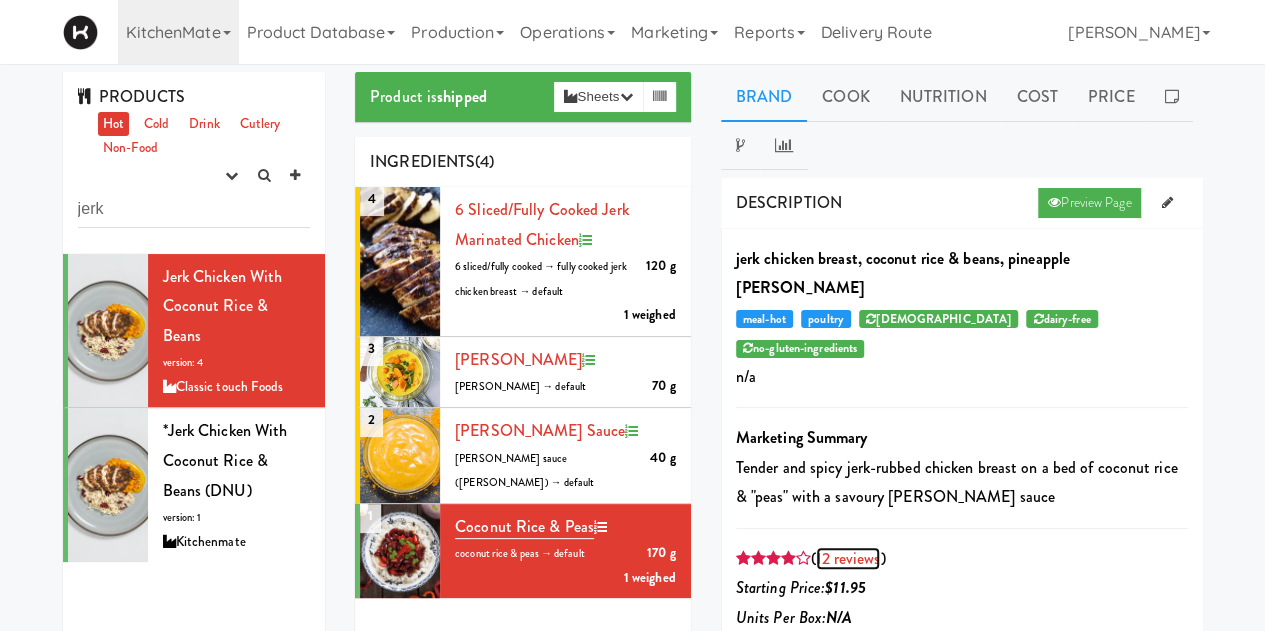 click on "12 reviews" at bounding box center (848, 558) 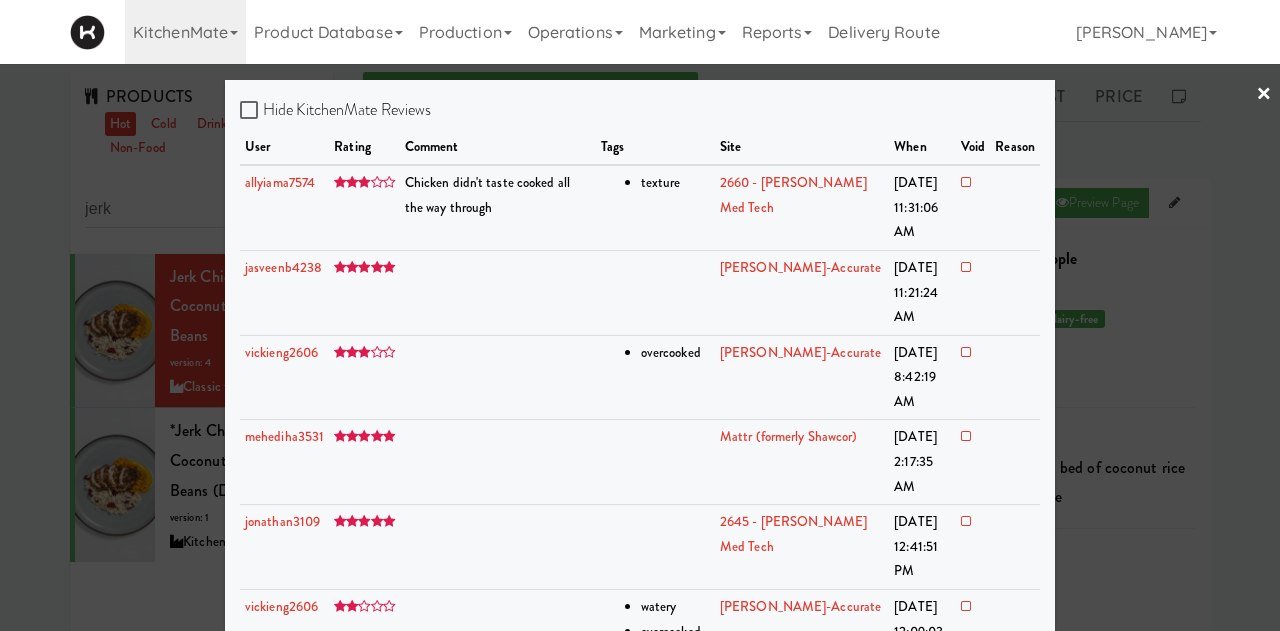 click on "×" at bounding box center (1264, 95) 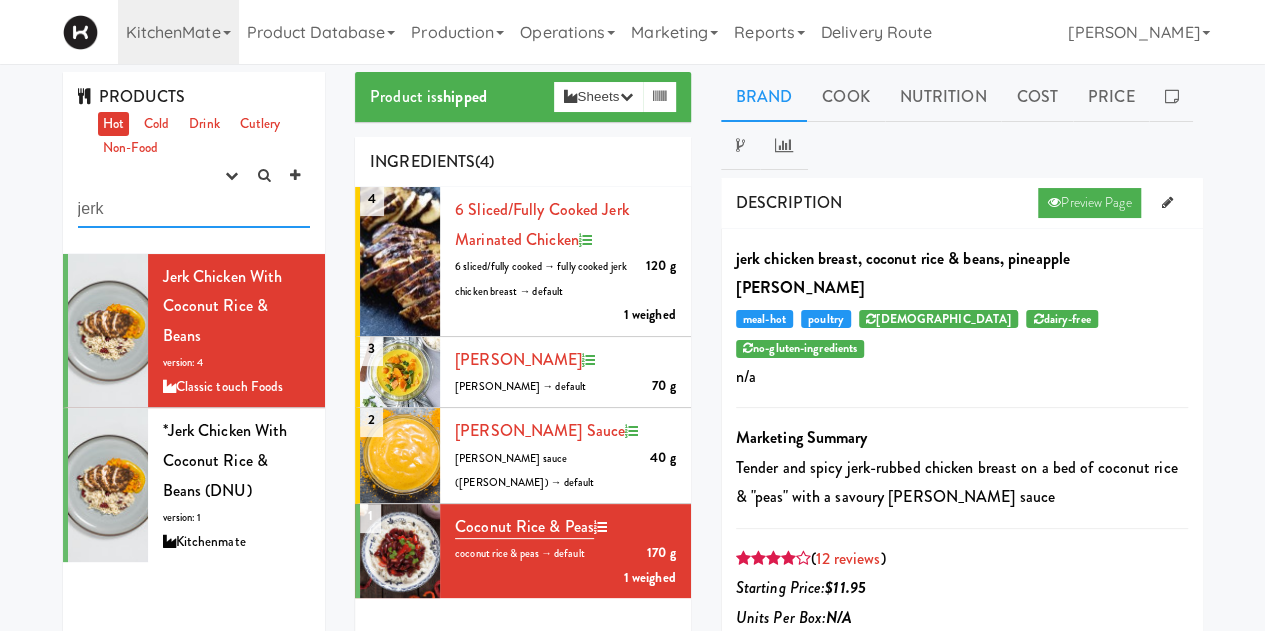 drag, startPoint x: 161, startPoint y: 204, endPoint x: -44, endPoint y: 249, distance: 209.88092 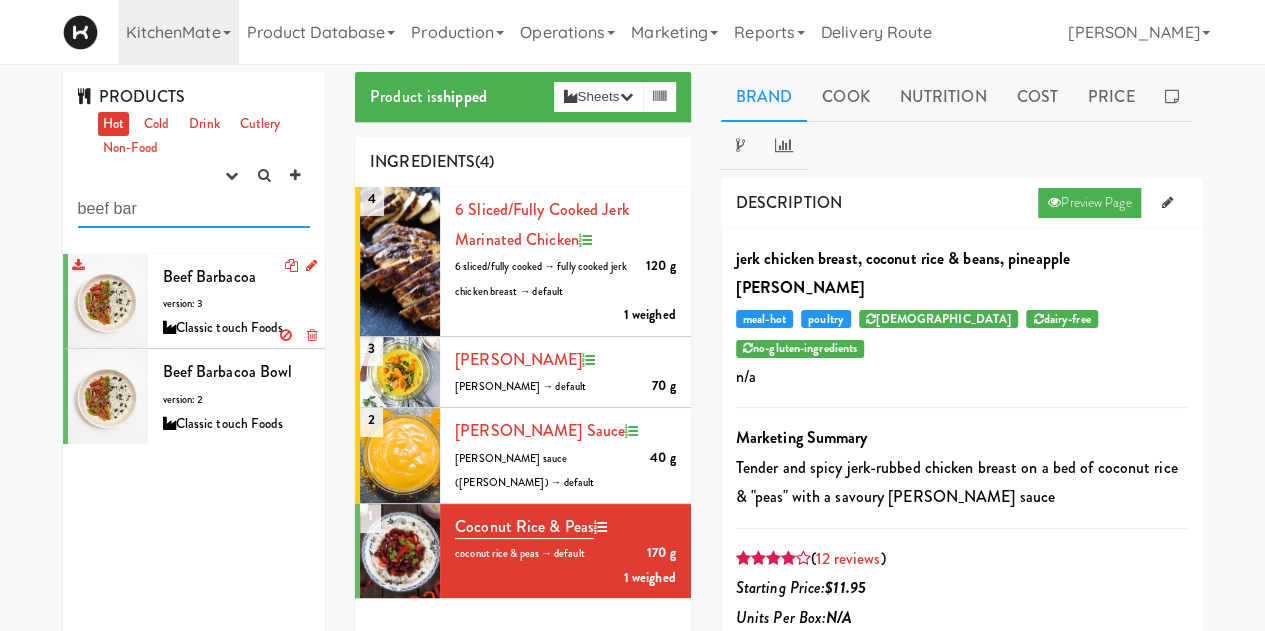 type on "beef bar" 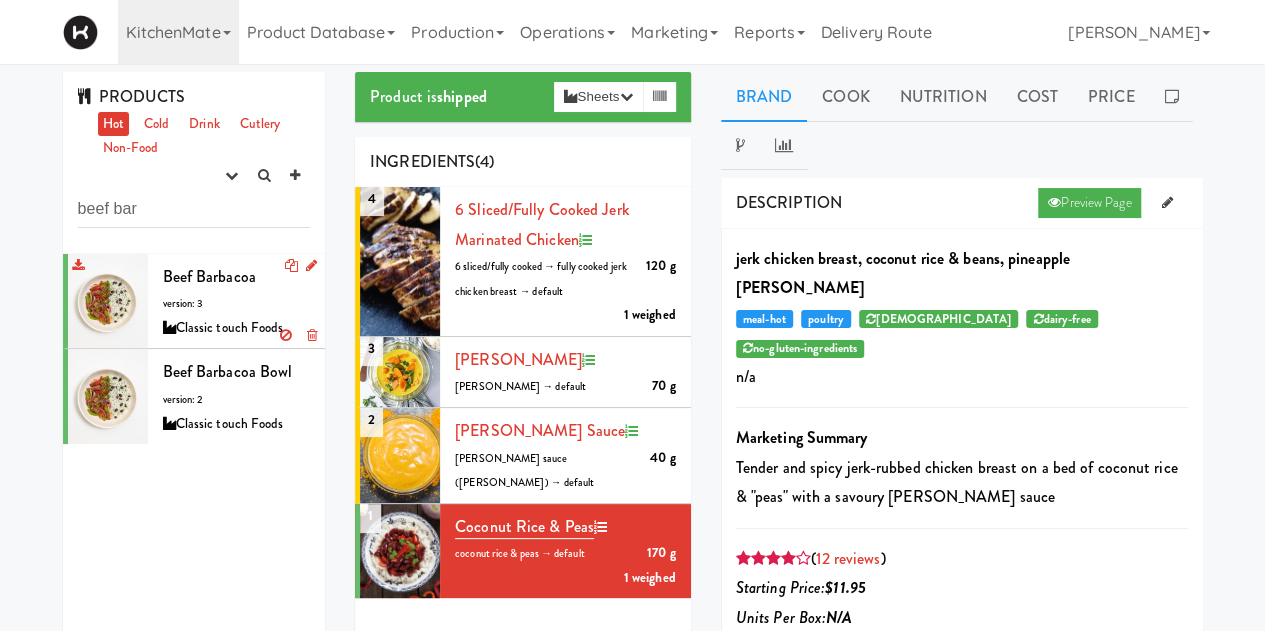 click on "Beef Barbacoa  version: 3  Classic touch Foods" at bounding box center [237, 301] 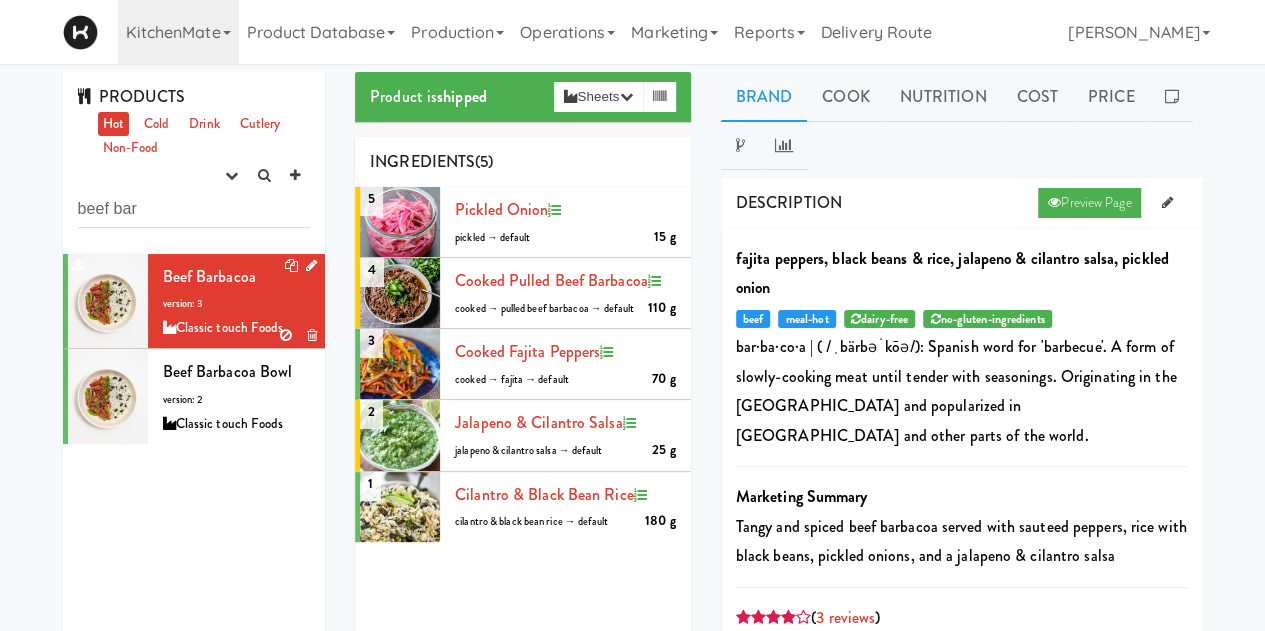 click on "Beef Barbacoa  version: 3  Classic touch Foods" at bounding box center (237, 301) 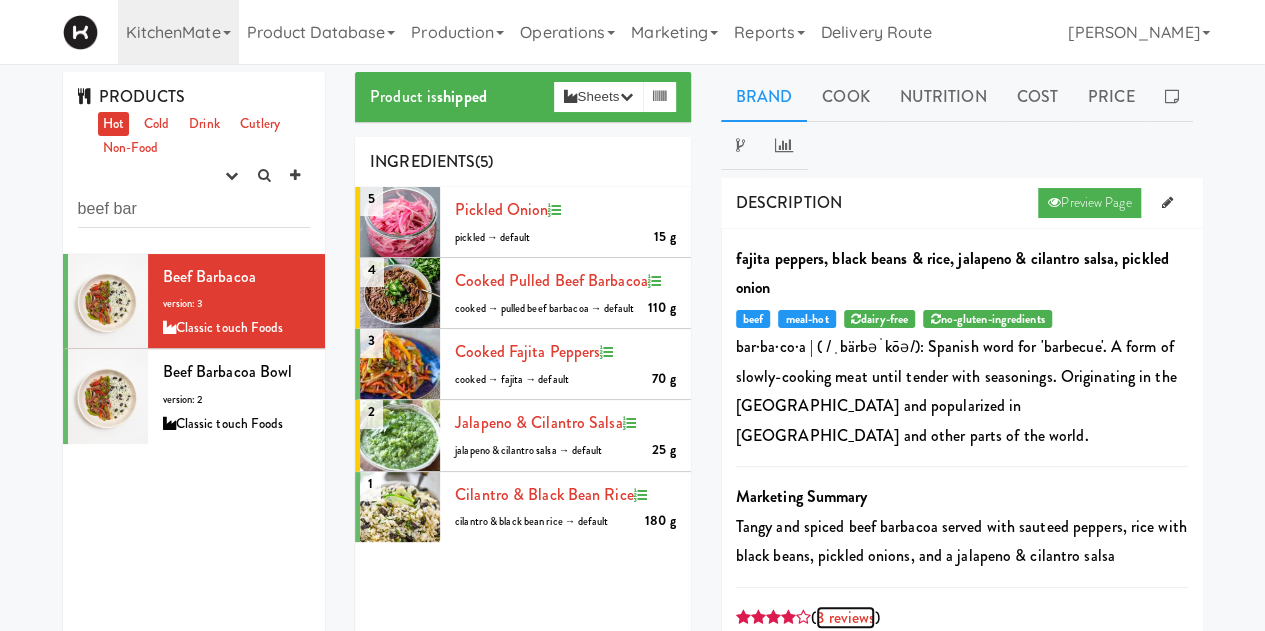 click on "3 reviews" at bounding box center (845, 617) 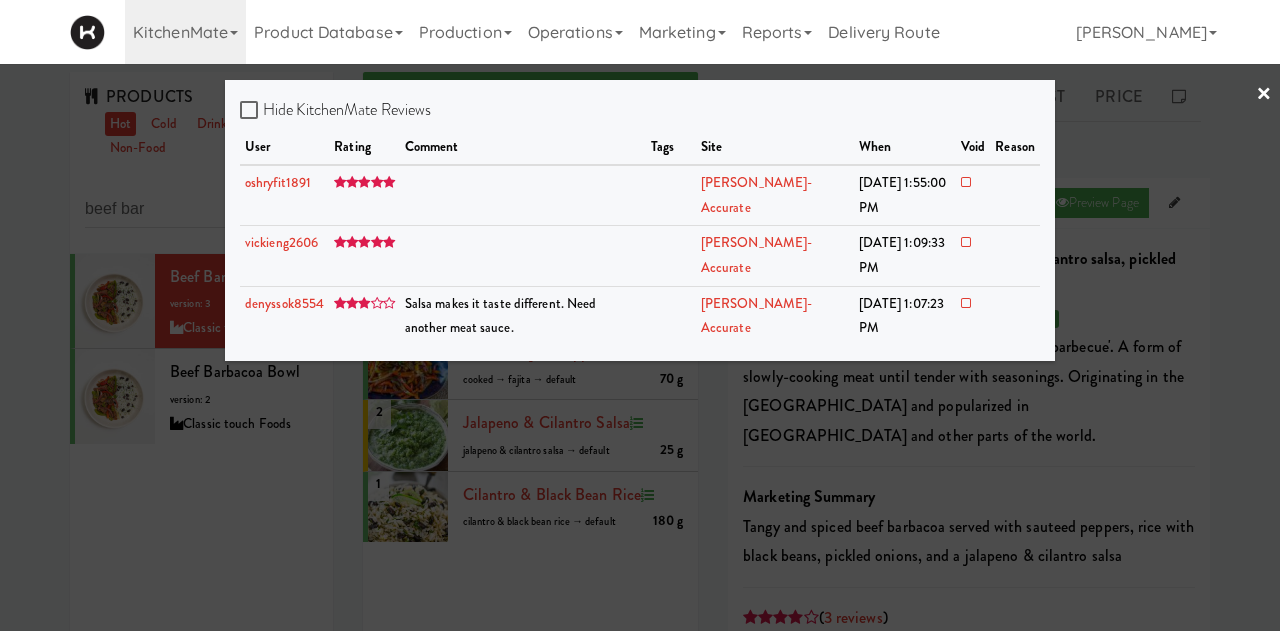 click on "×" at bounding box center (1264, 95) 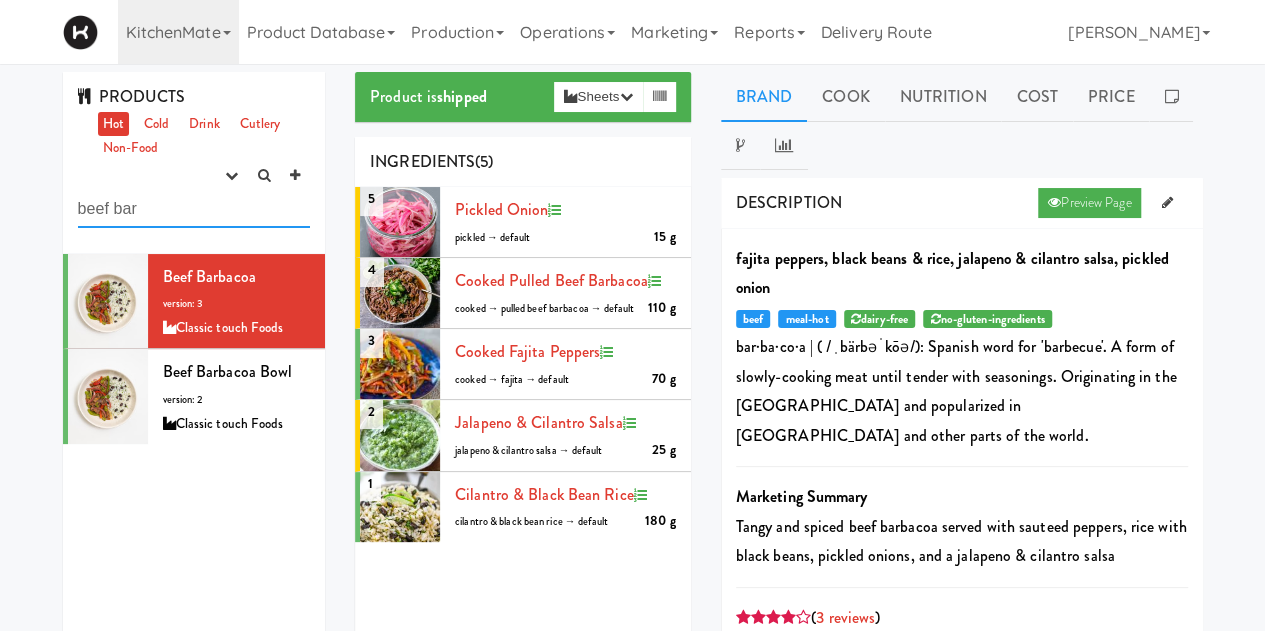 drag, startPoint x: 172, startPoint y: 203, endPoint x: -142, endPoint y: 243, distance: 316.5375 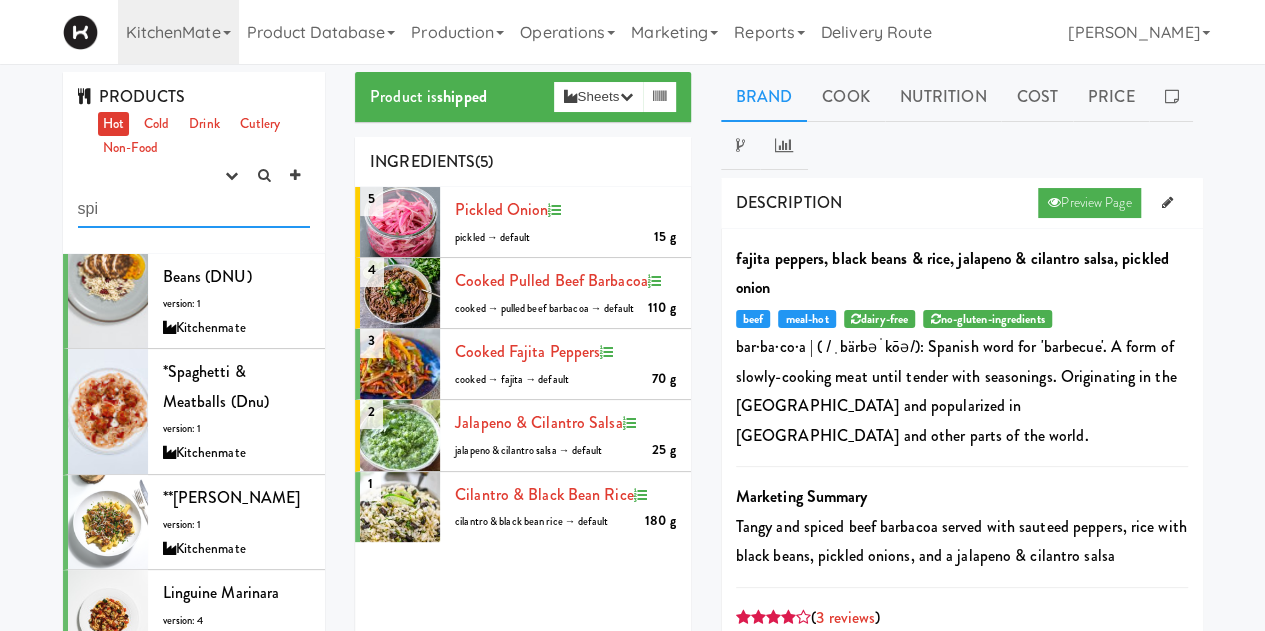 scroll, scrollTop: 0, scrollLeft: 0, axis: both 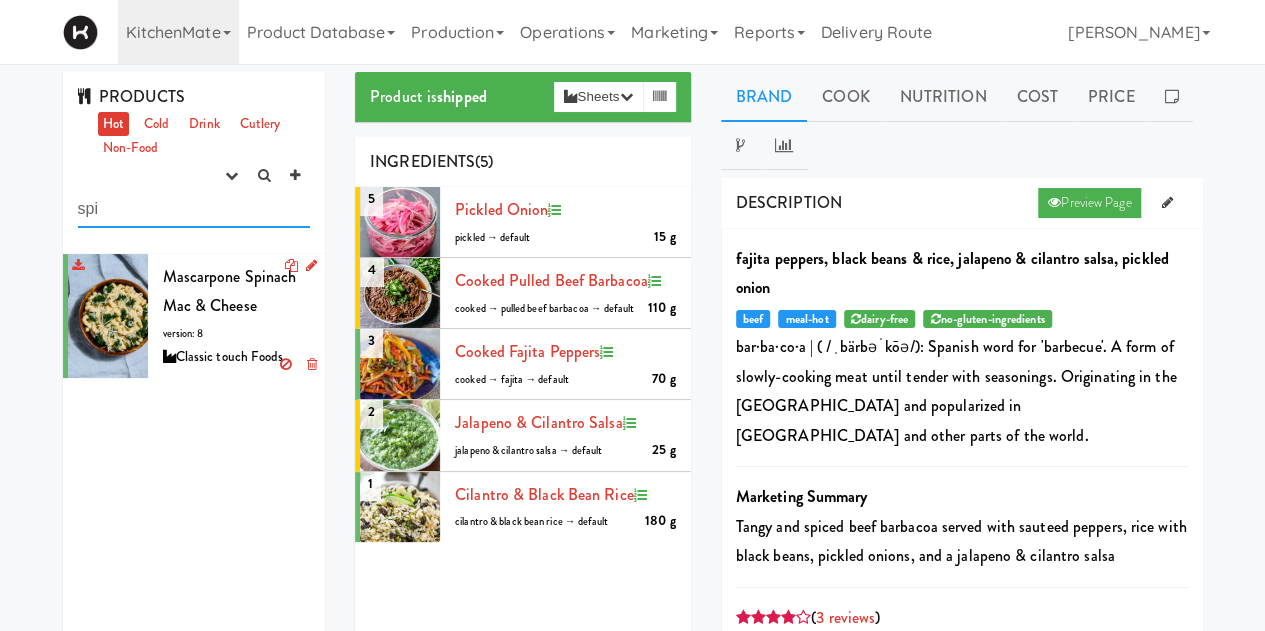 type on "spi" 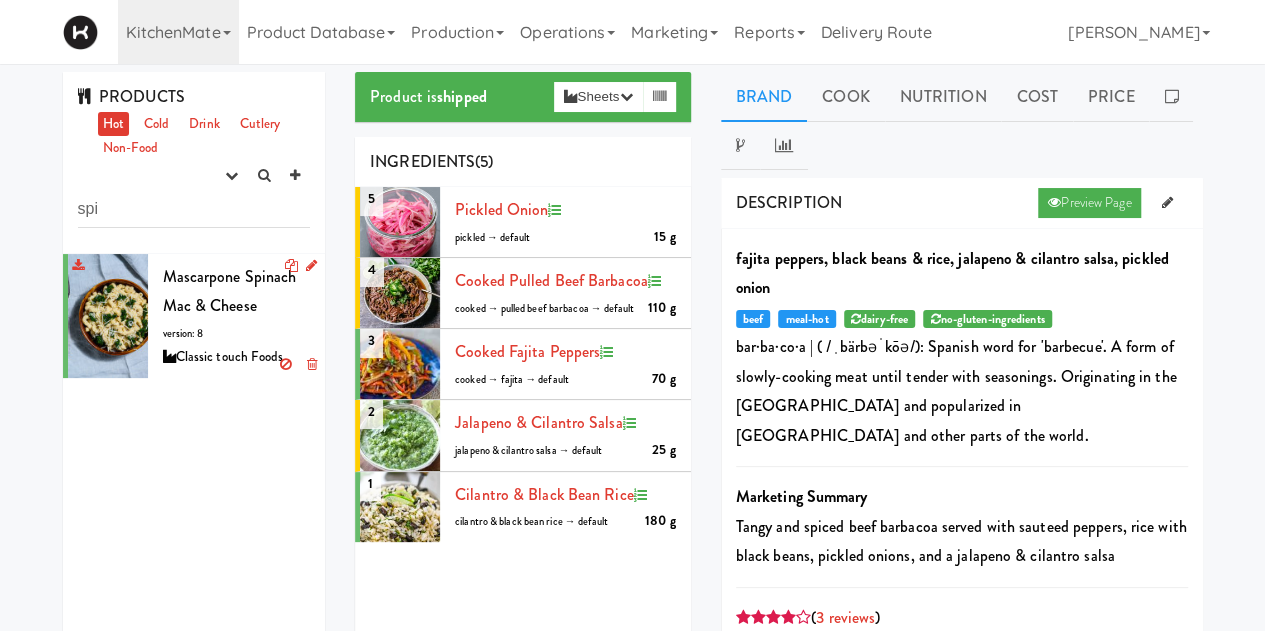 drag, startPoint x: 181, startPoint y: 290, endPoint x: 133, endPoint y: 291, distance: 48.010414 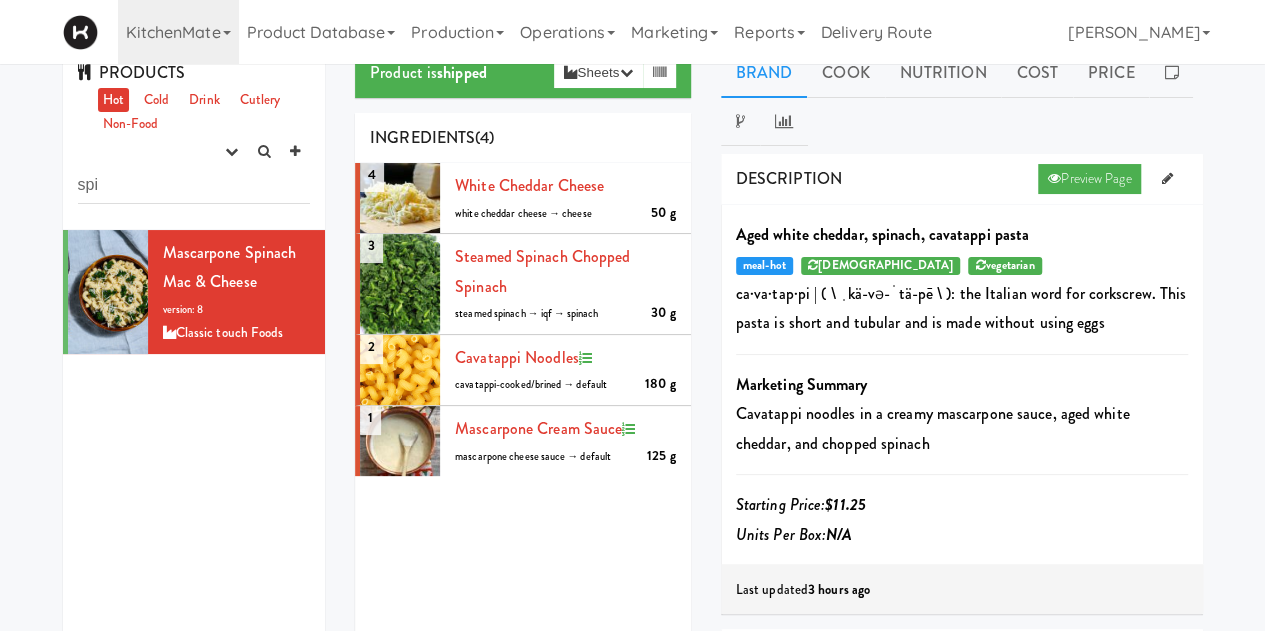 scroll, scrollTop: 0, scrollLeft: 0, axis: both 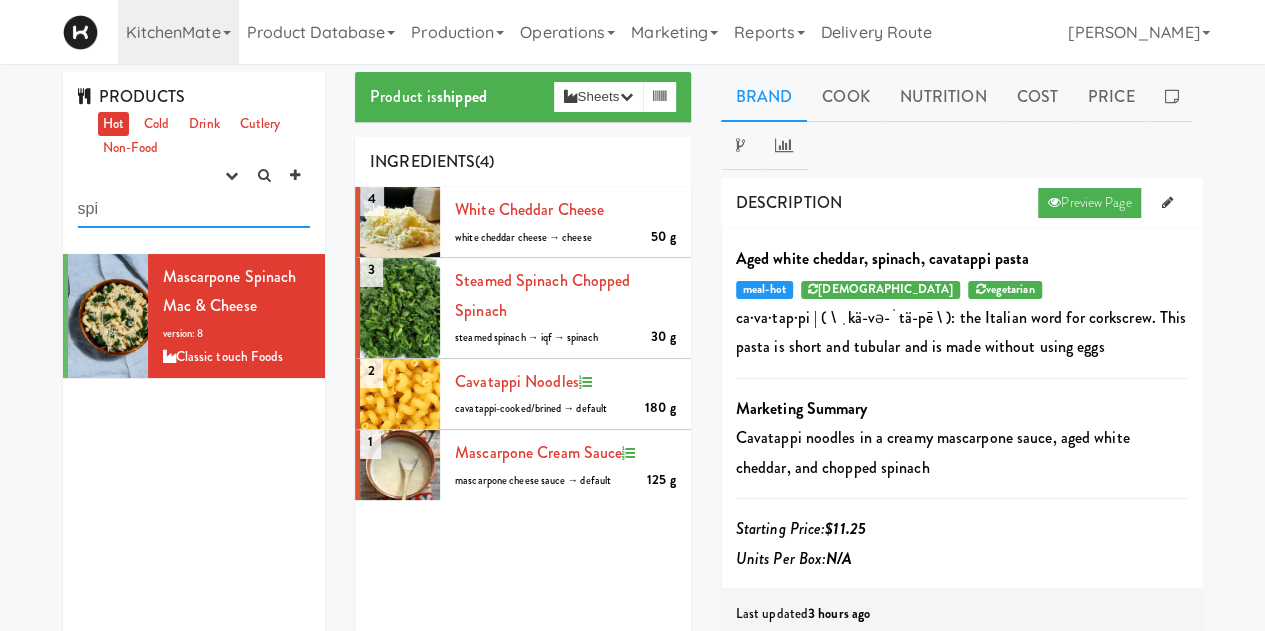 drag, startPoint x: 119, startPoint y: 206, endPoint x: -218, endPoint y: 163, distance: 339.73224 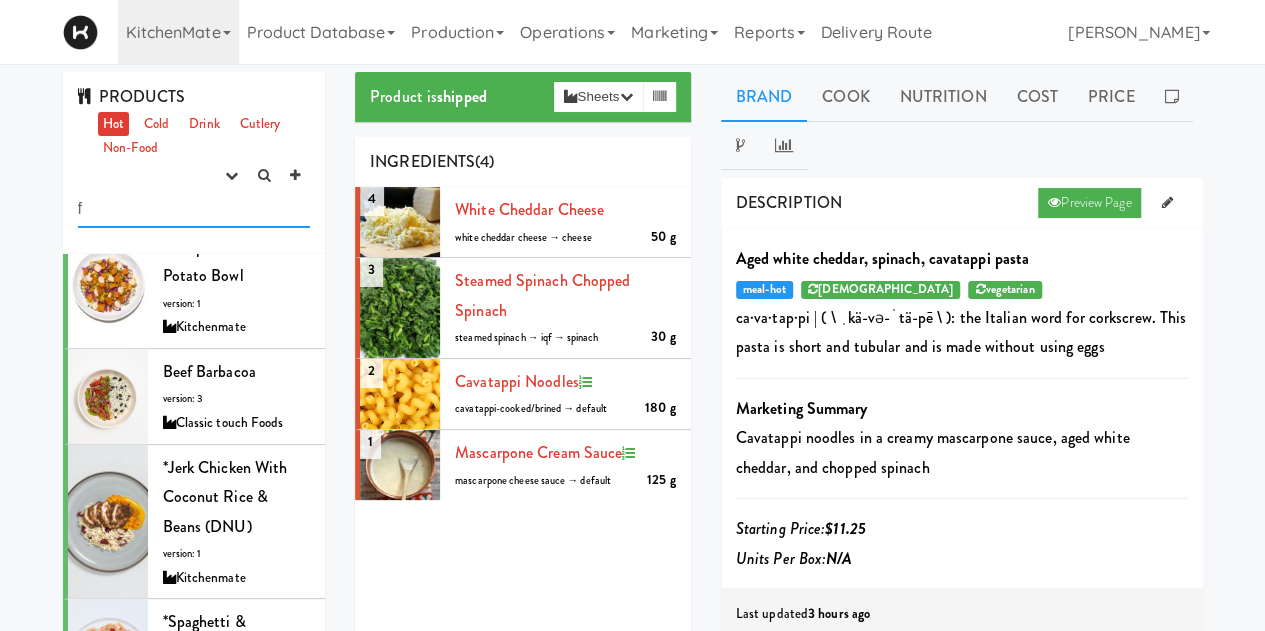 scroll, scrollTop: 0, scrollLeft: 0, axis: both 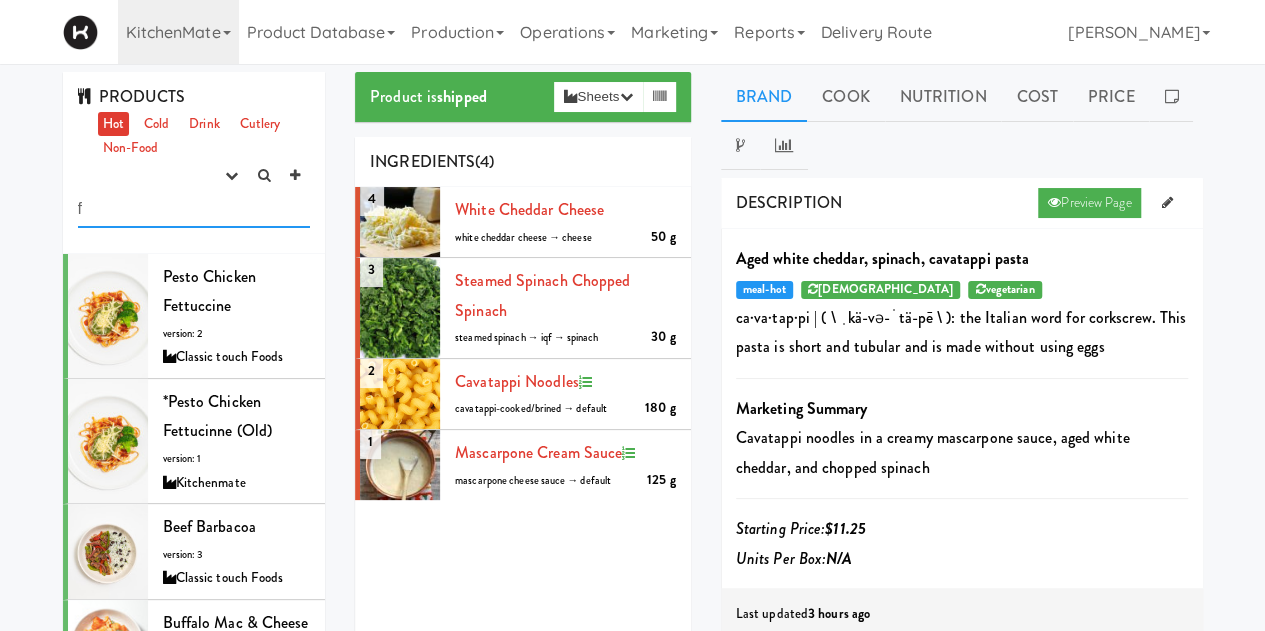 type on "f" 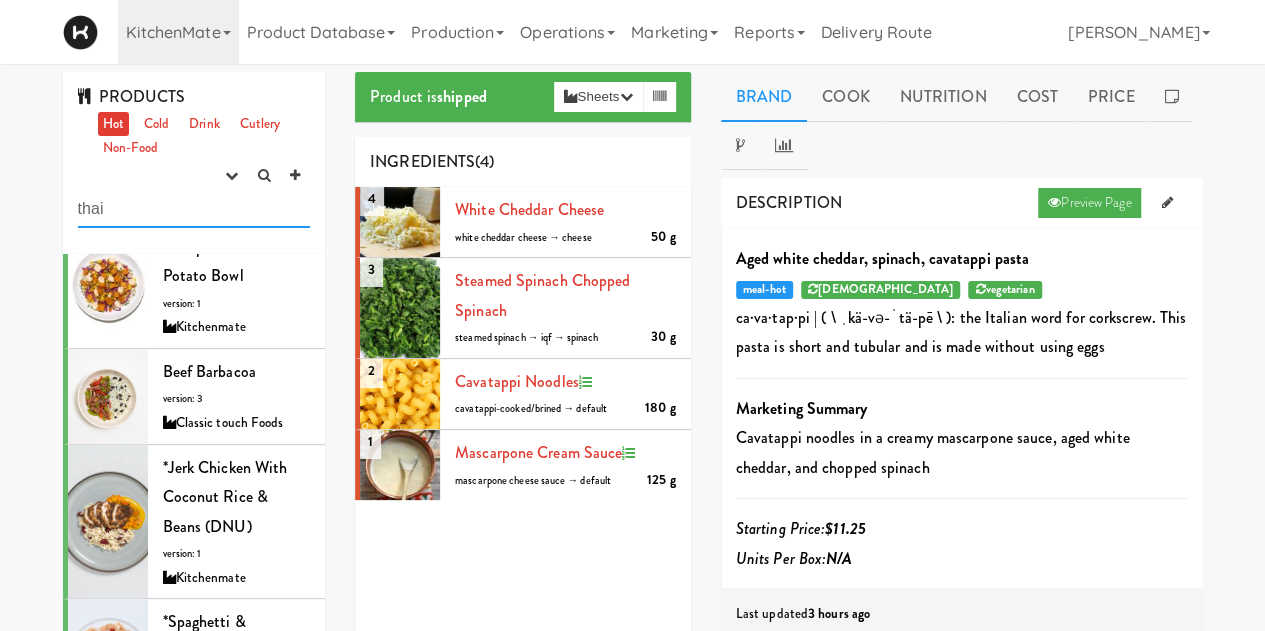 scroll, scrollTop: 0, scrollLeft: 0, axis: both 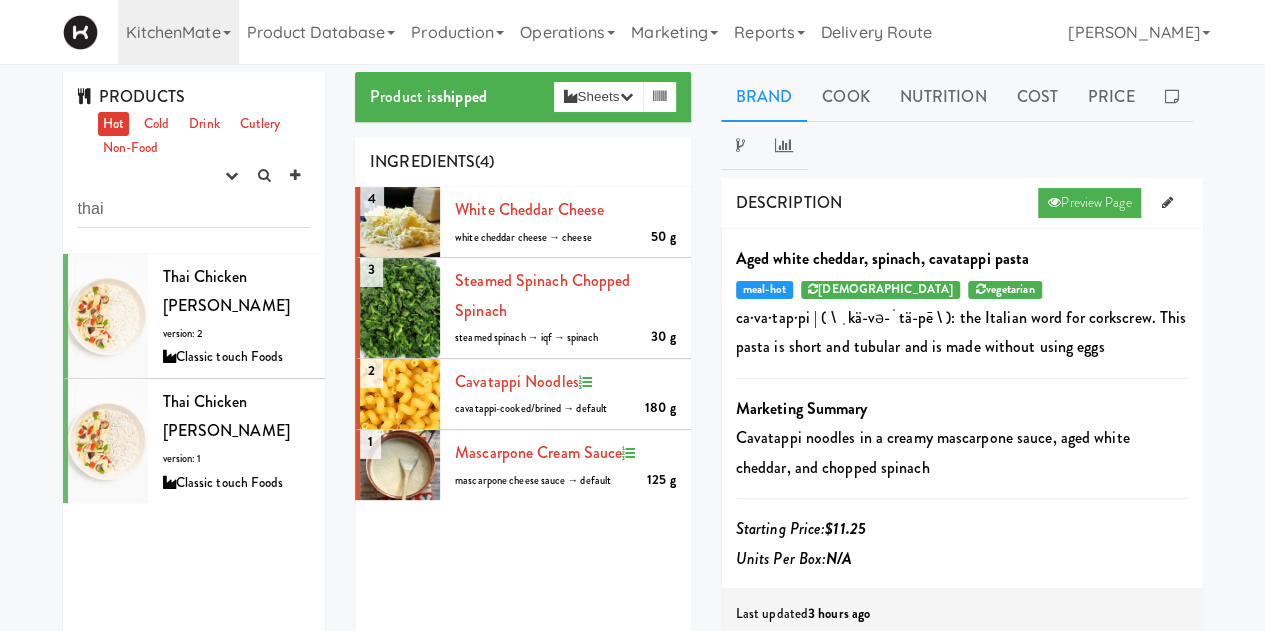 click on "Classic touch Foods" at bounding box center [237, 357] 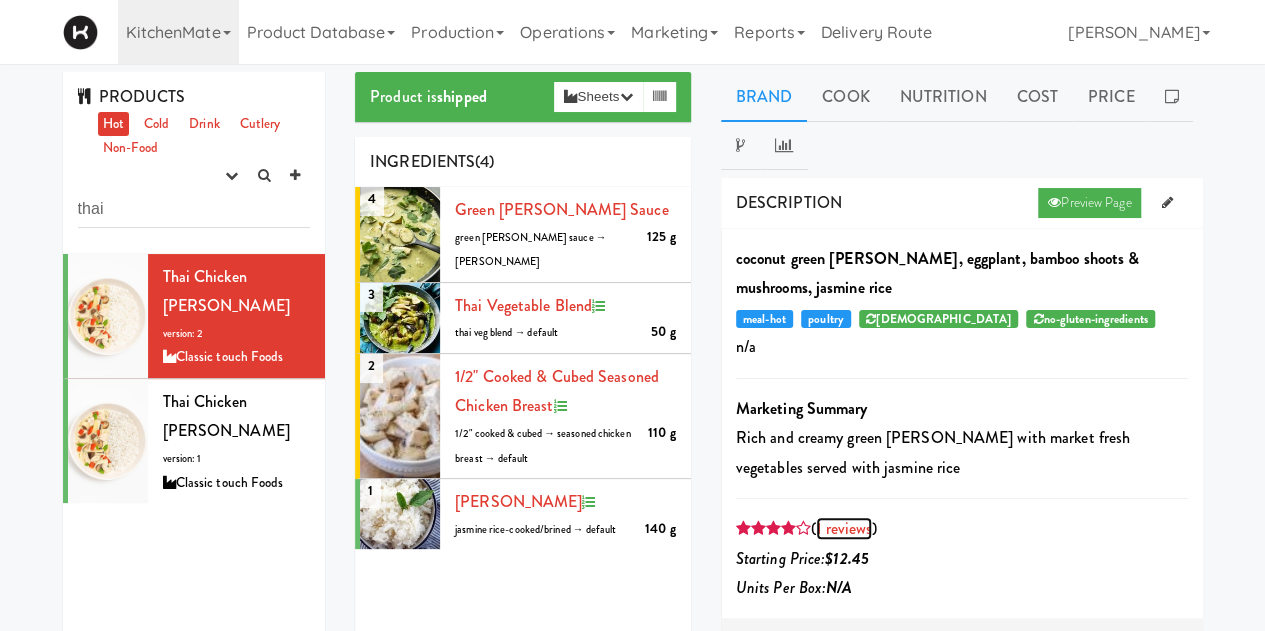 click on "1 reviews" at bounding box center (844, 528) 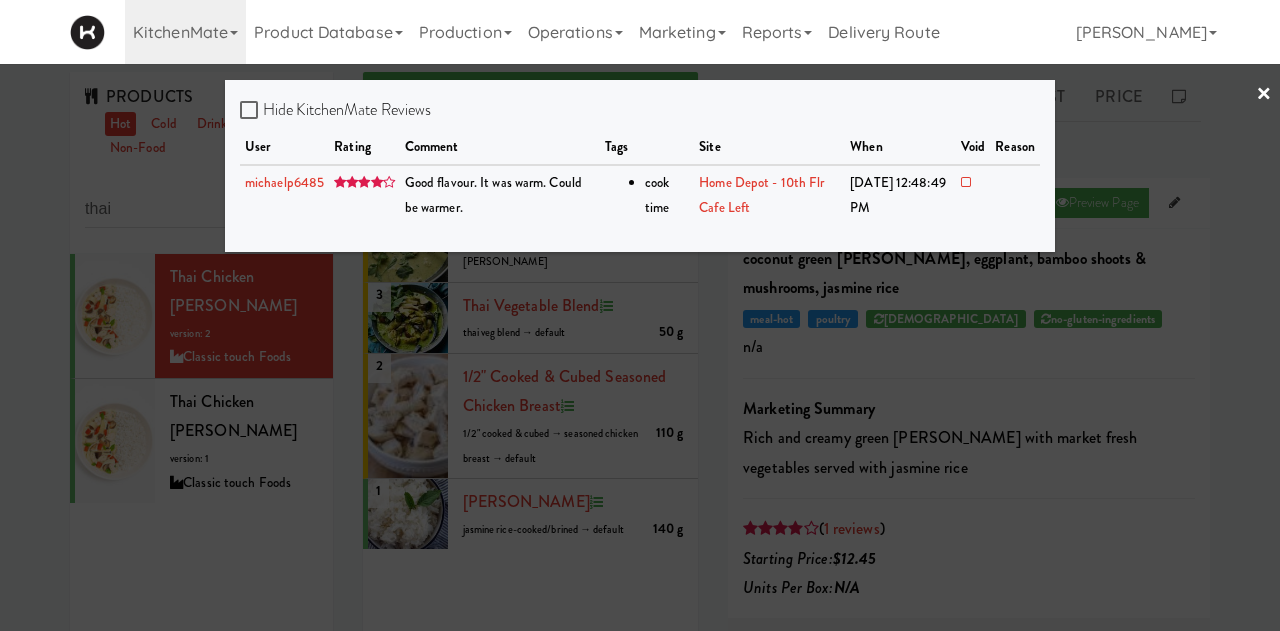 click at bounding box center [640, 315] 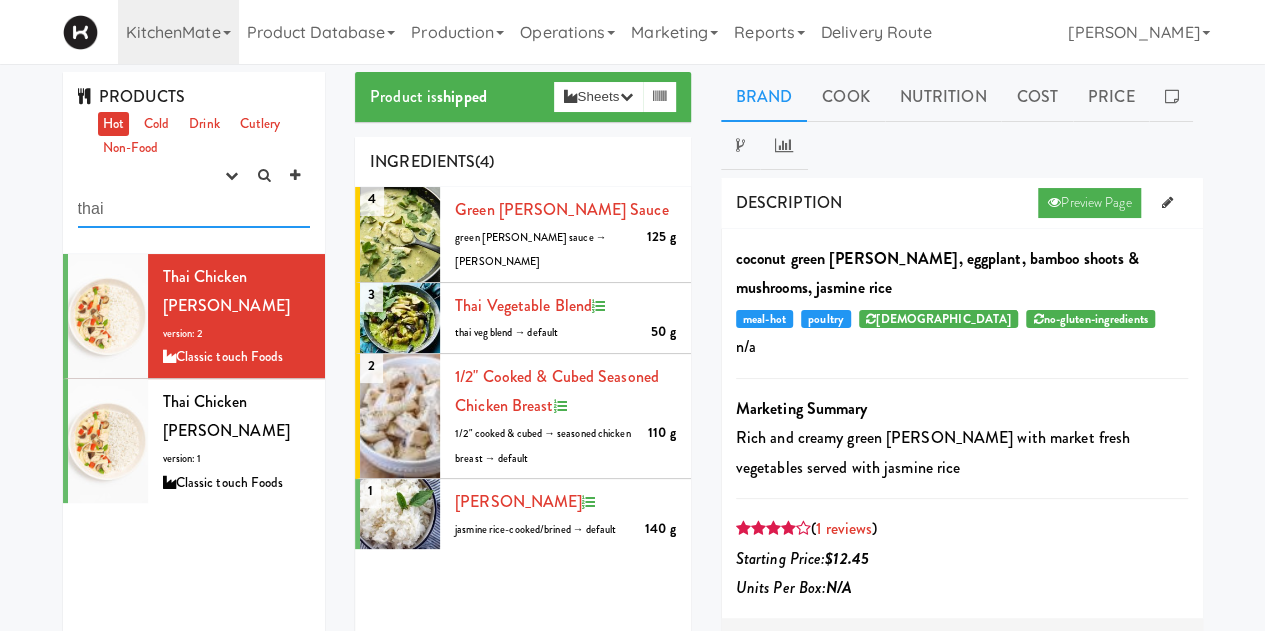 click on "thai" at bounding box center (194, 209) 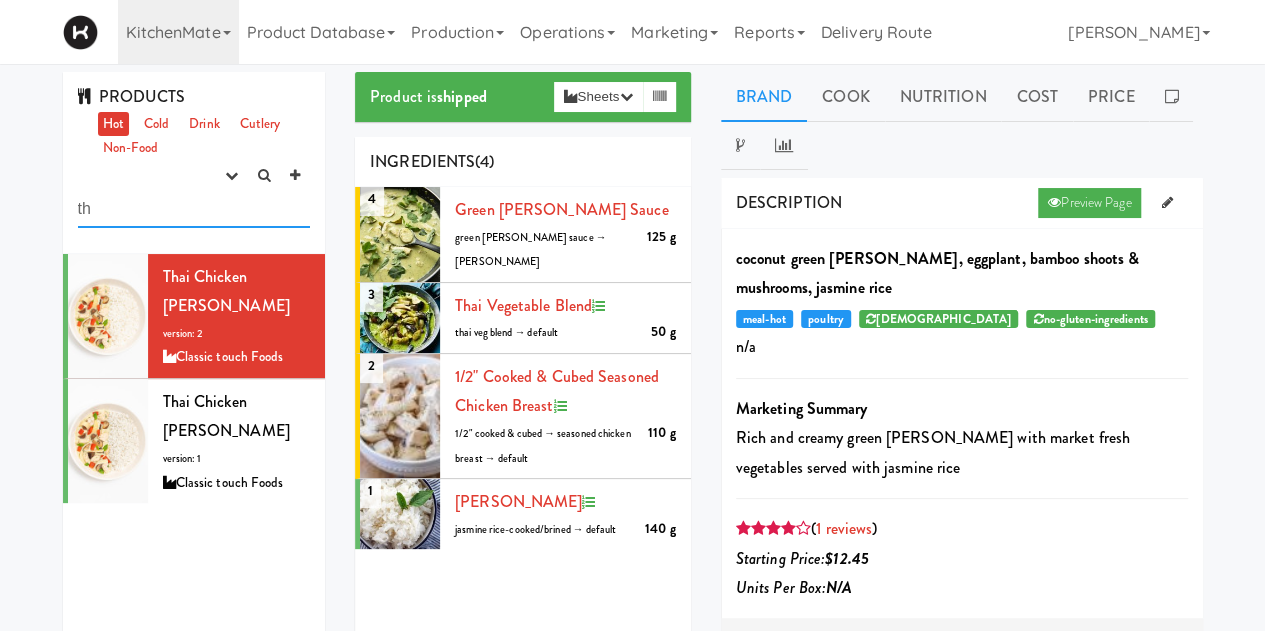 type on "t" 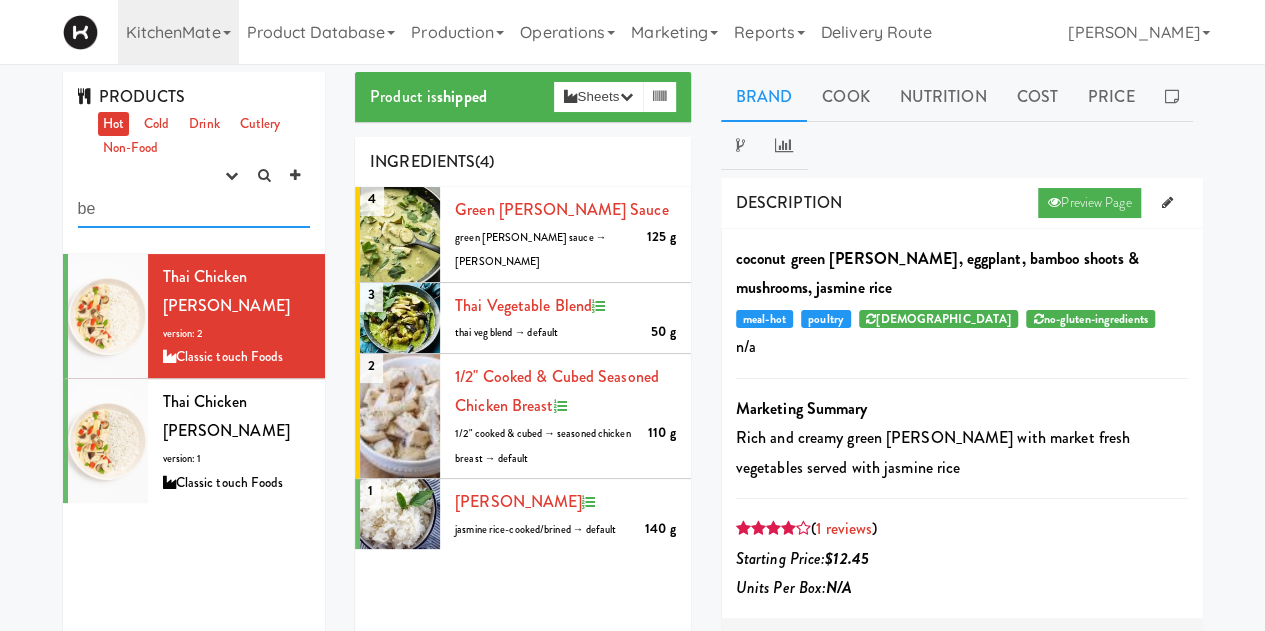 type on "b" 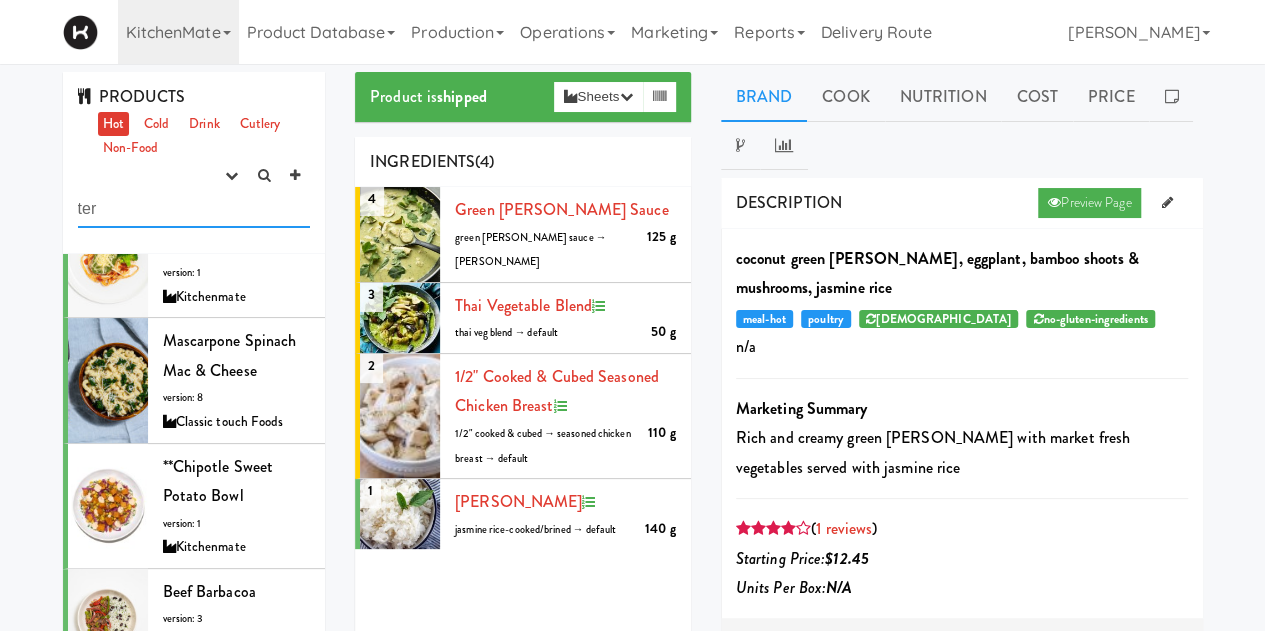 scroll, scrollTop: 0, scrollLeft: 0, axis: both 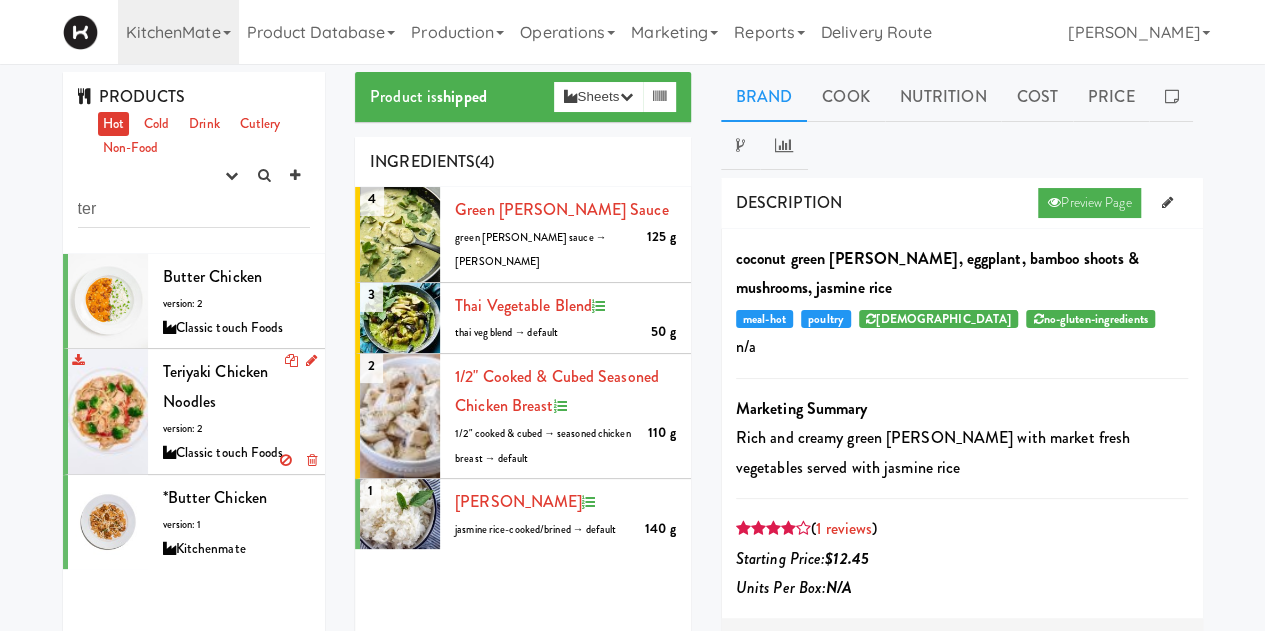click on "Classic touch Foods" at bounding box center (237, 453) 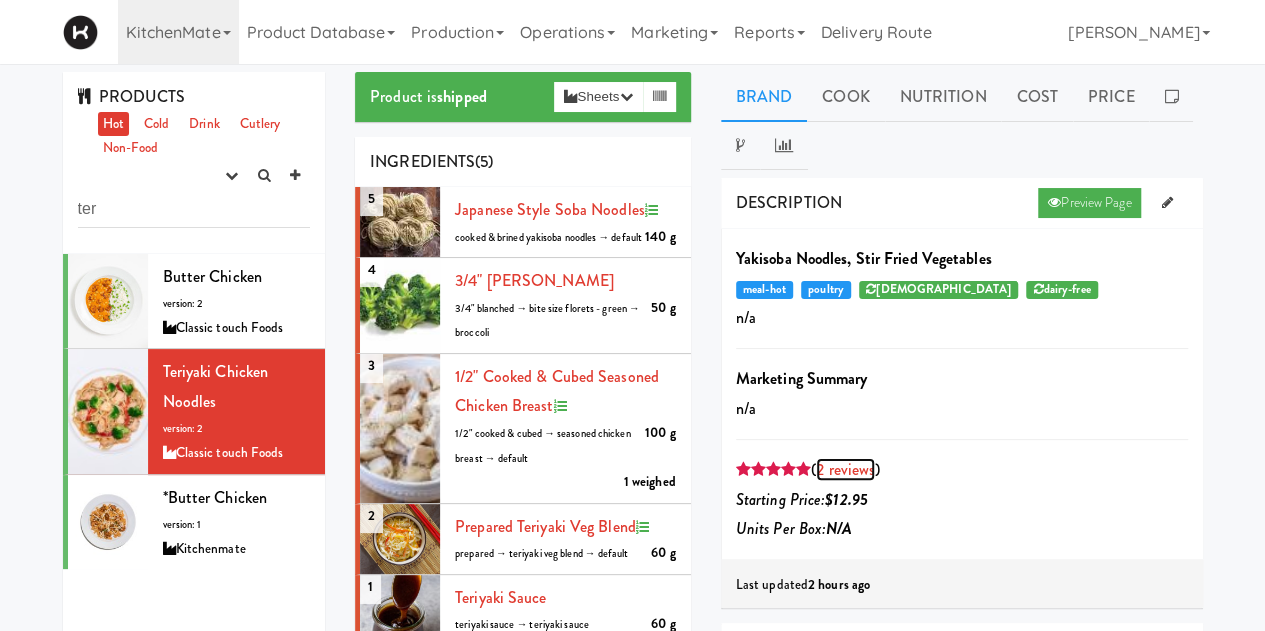 click on "2 reviews" at bounding box center [845, 469] 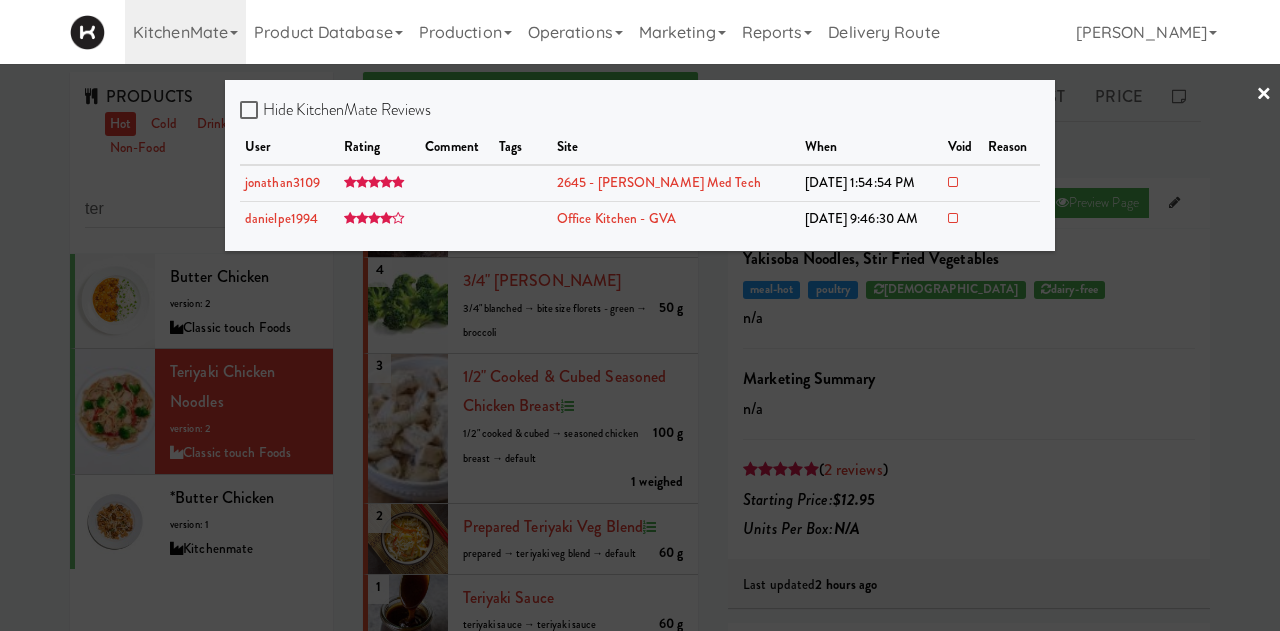 click at bounding box center (640, 315) 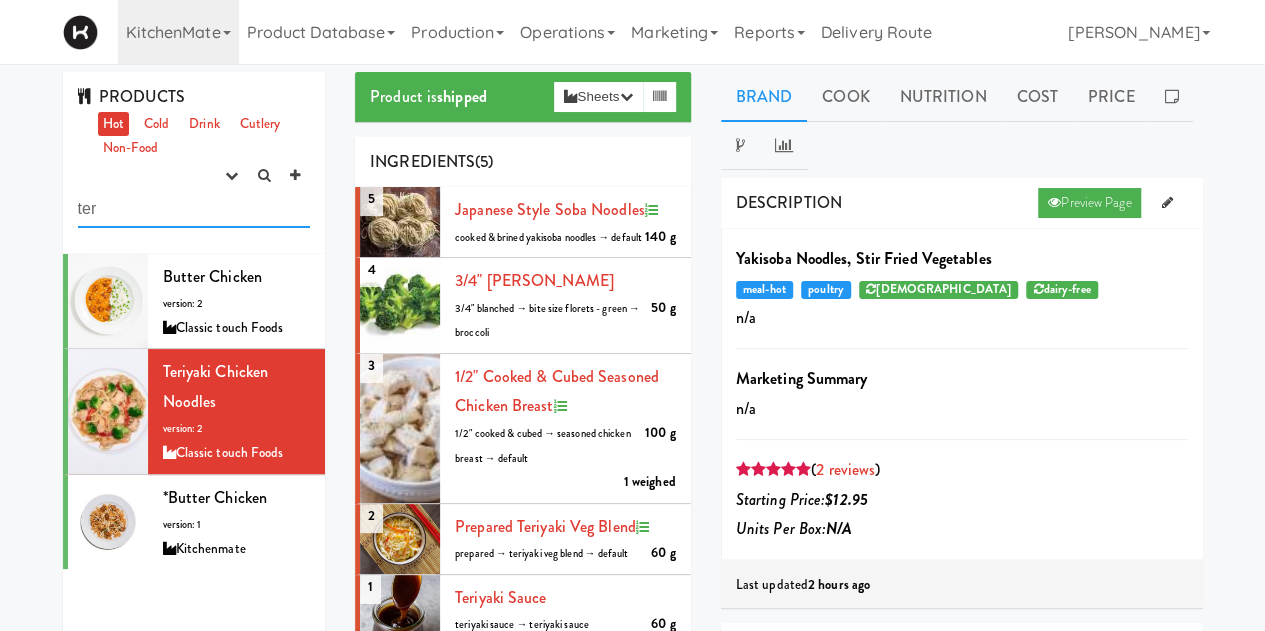 click on "ter" at bounding box center [194, 209] 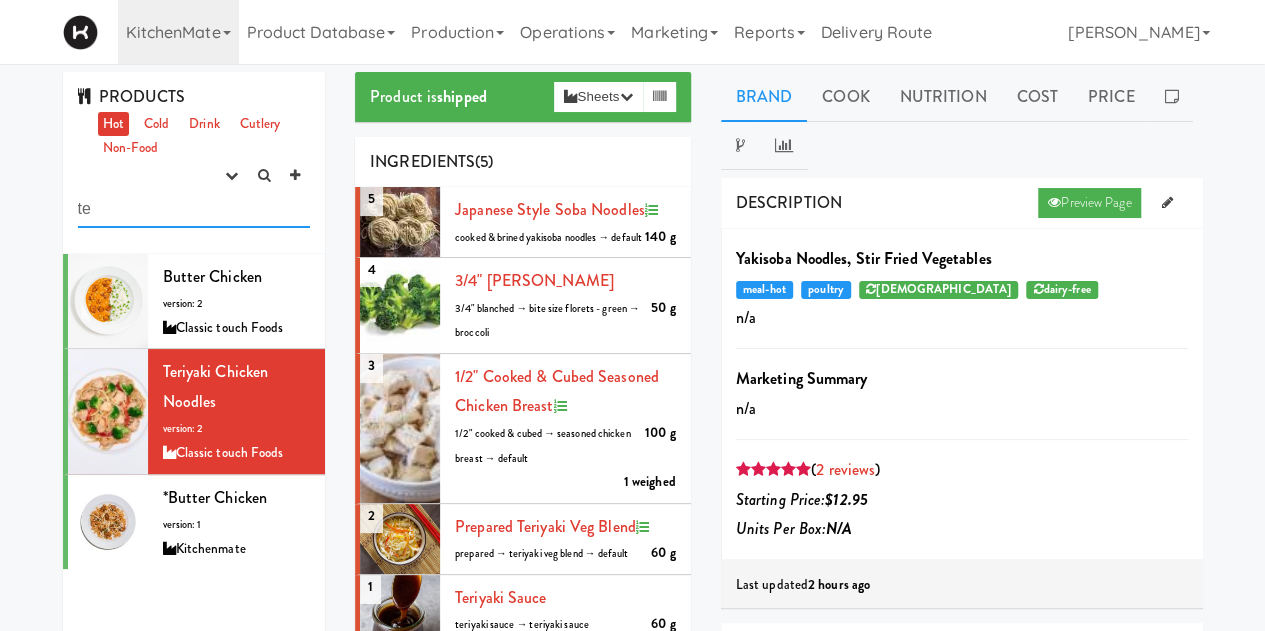type on "t" 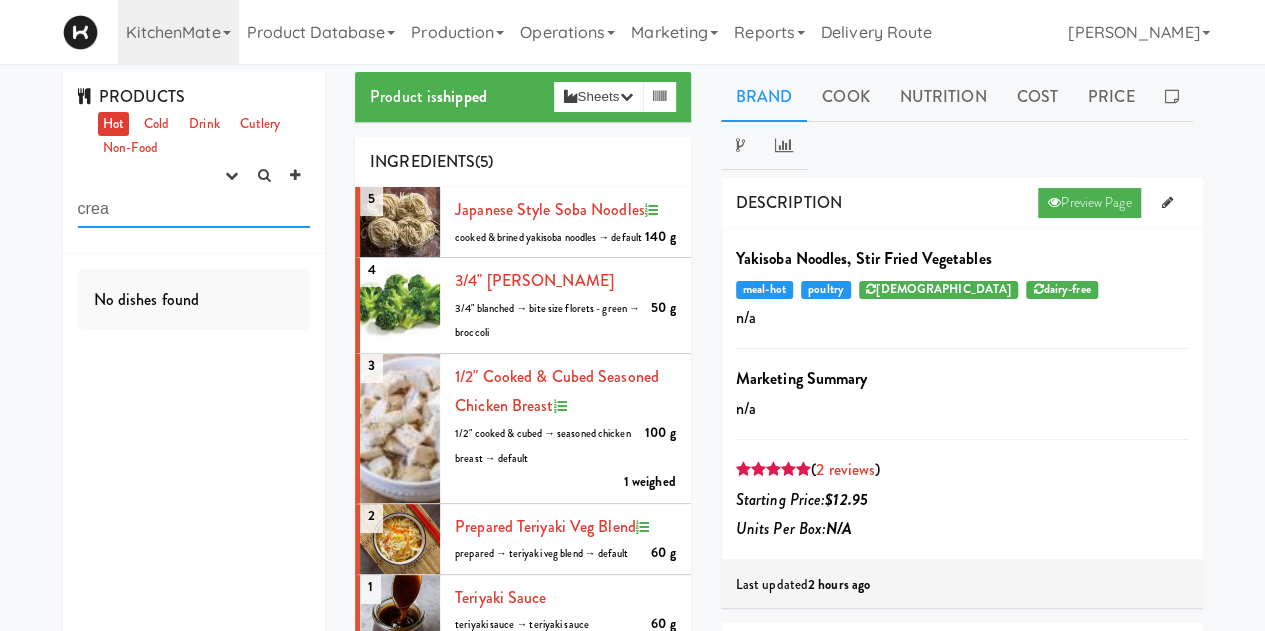 scroll, scrollTop: 0, scrollLeft: 0, axis: both 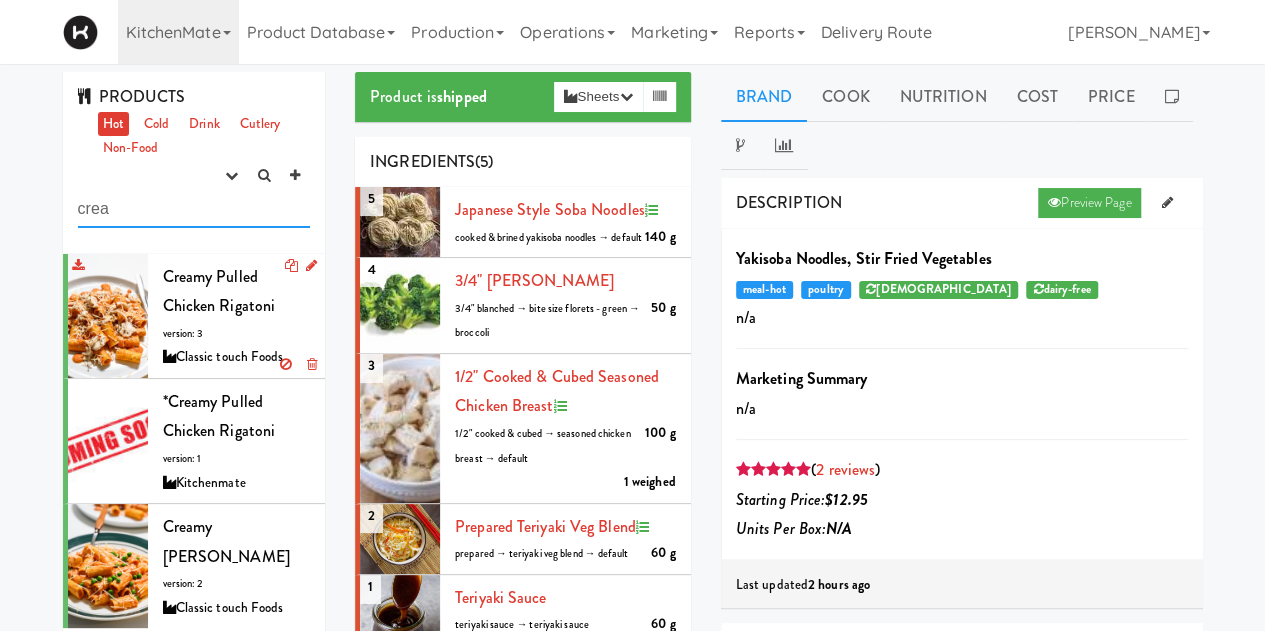 type on "crea" 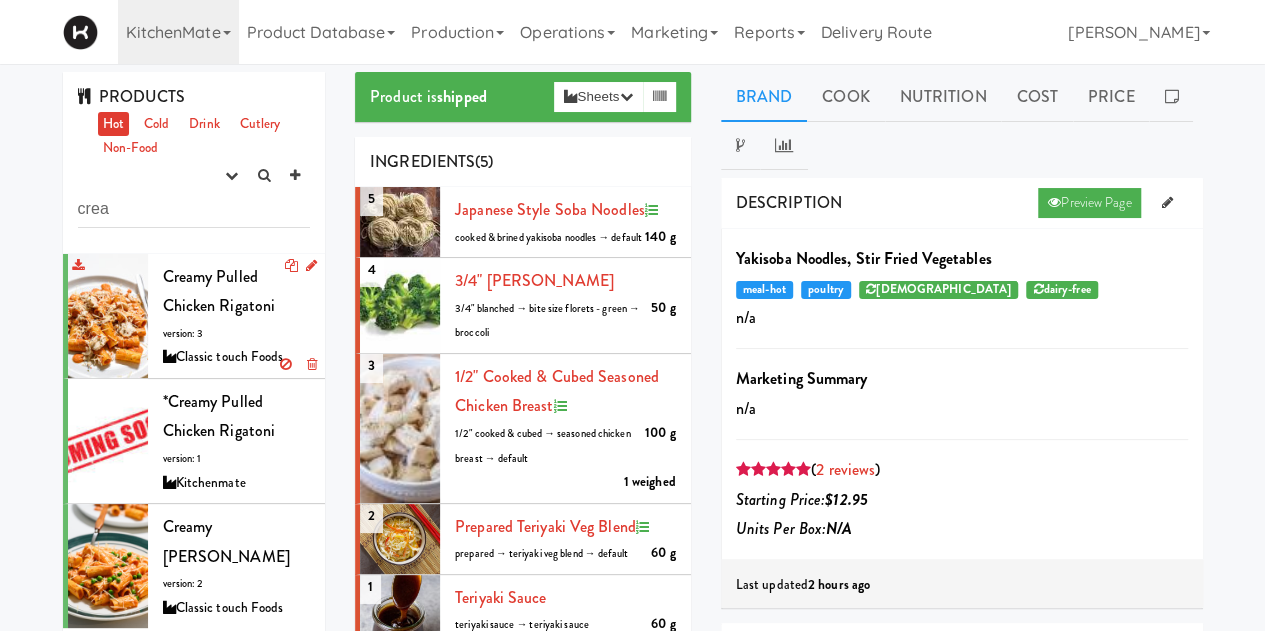 click on "Creamy Pulled Chicken Rigatoni  version: 3  Classic touch Foods" at bounding box center (237, 316) 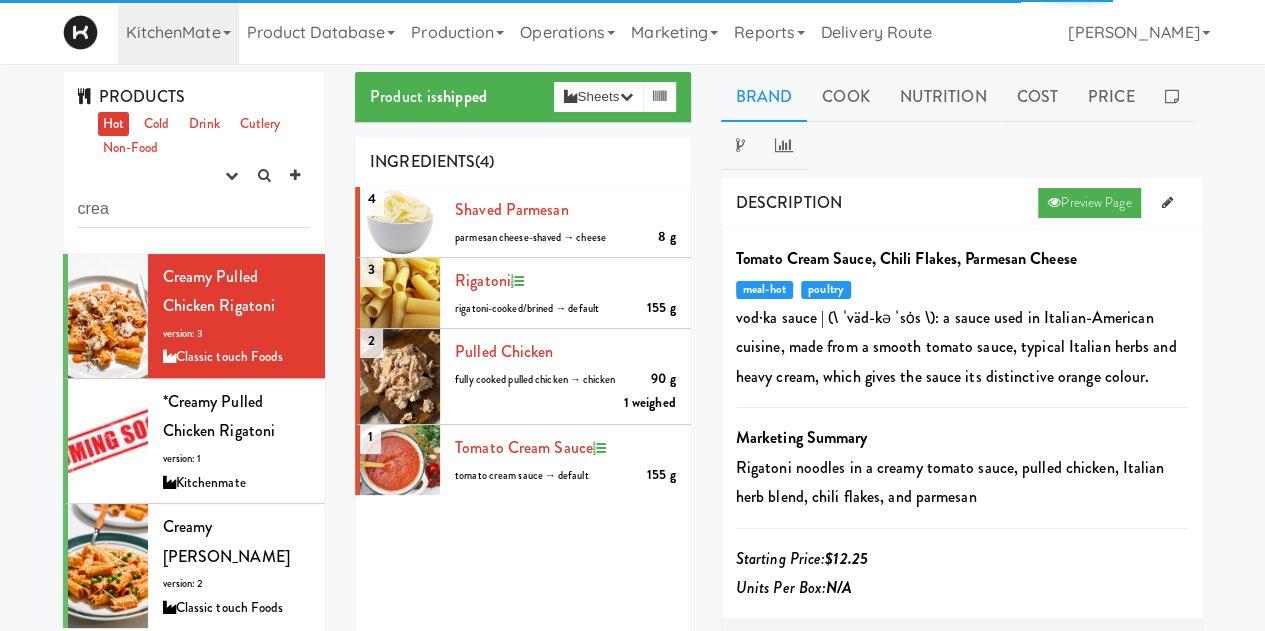 type 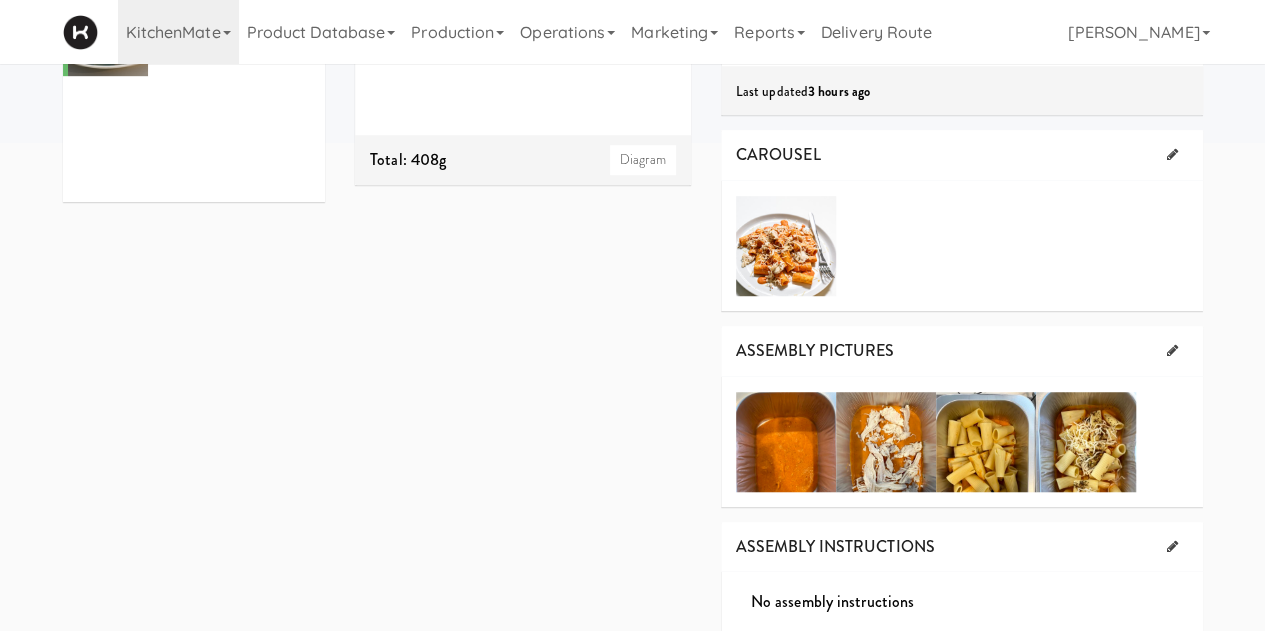 scroll, scrollTop: 0, scrollLeft: 0, axis: both 